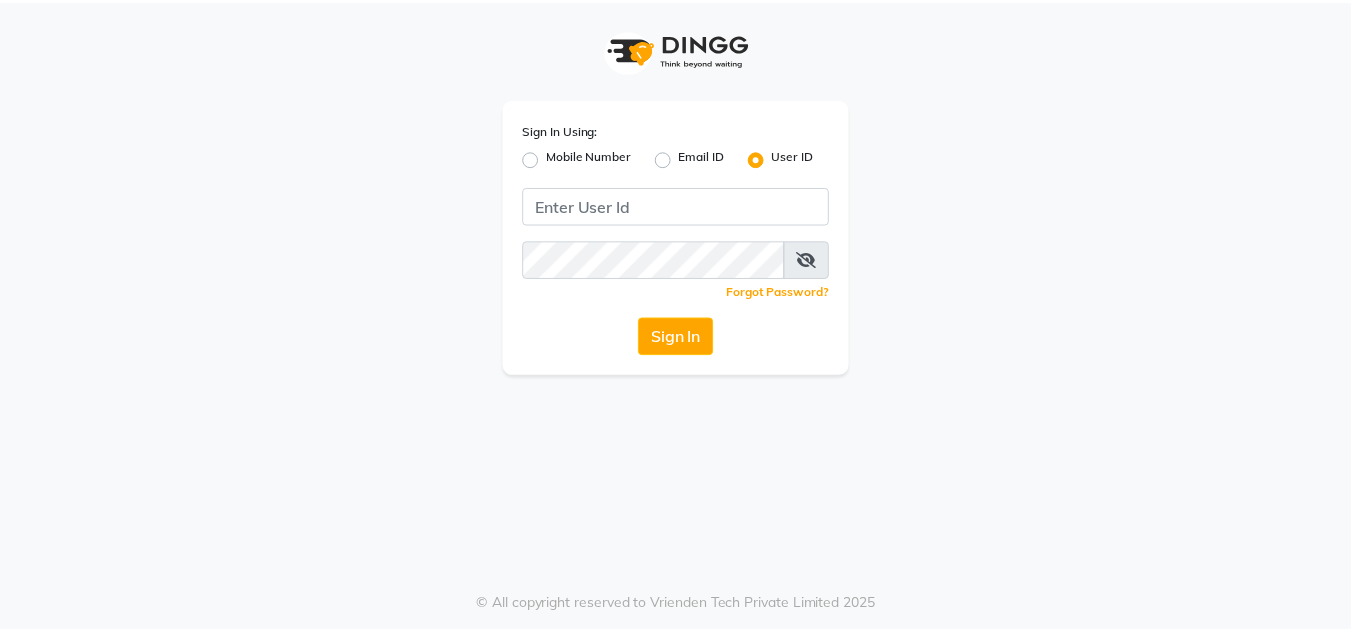 scroll, scrollTop: 0, scrollLeft: 0, axis: both 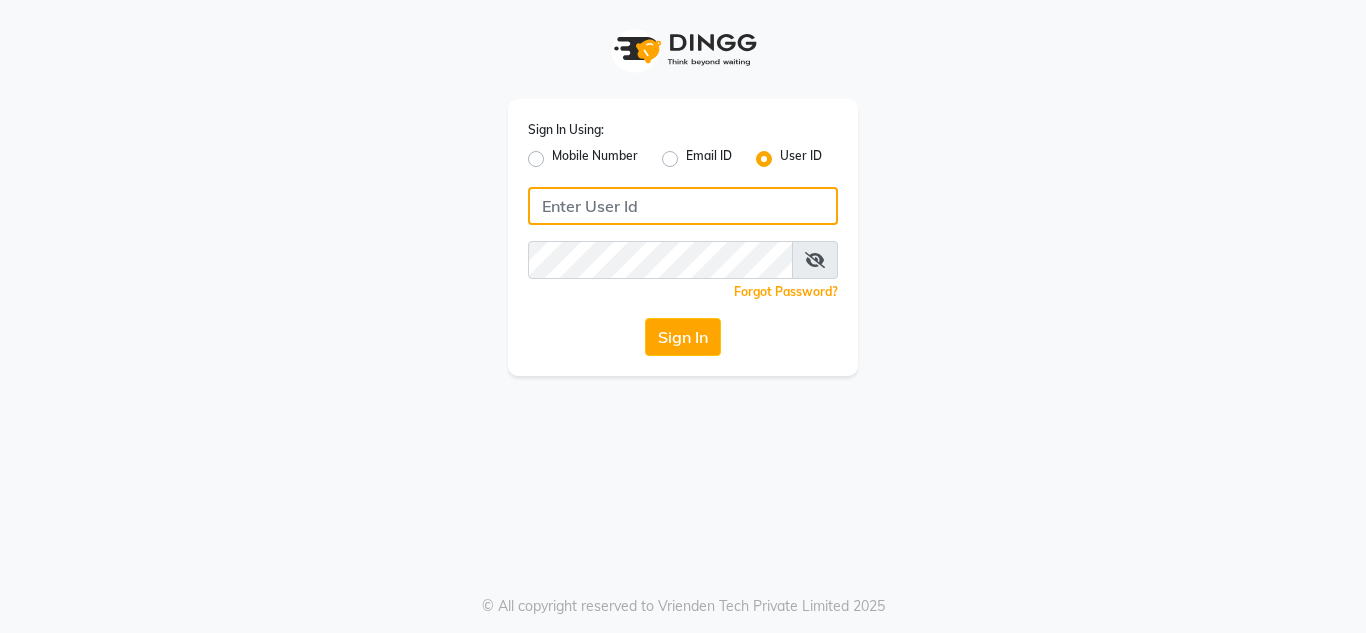click 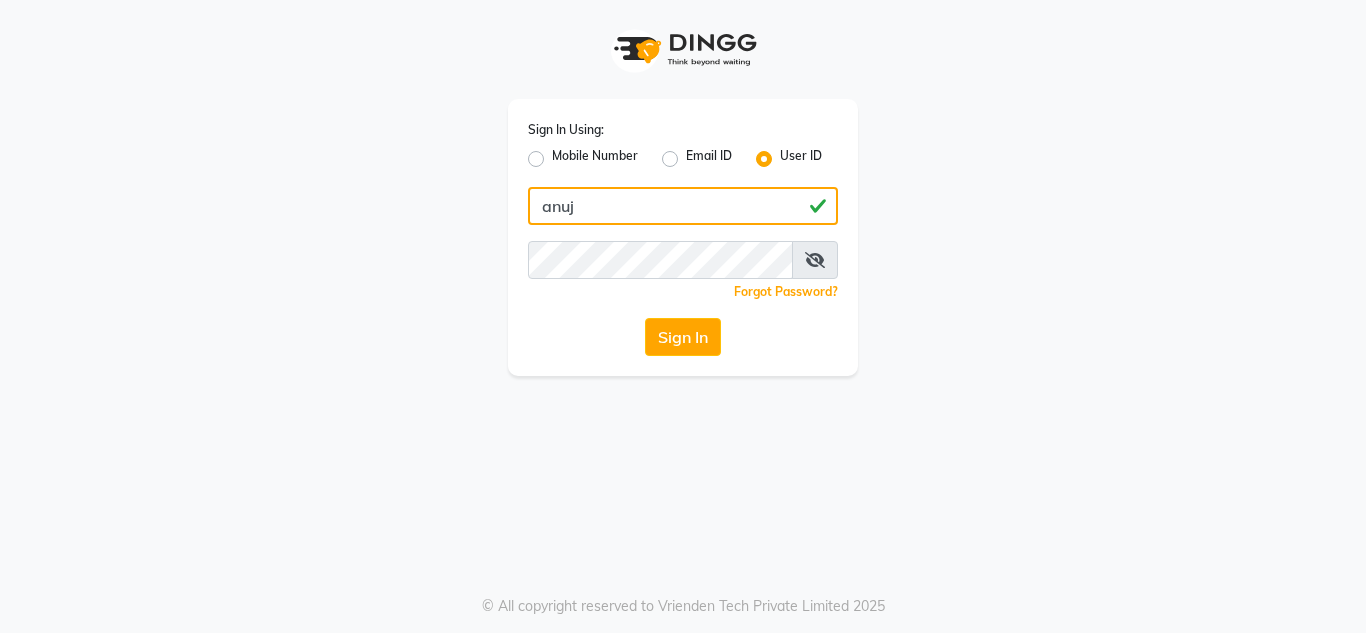 type on "anuj" 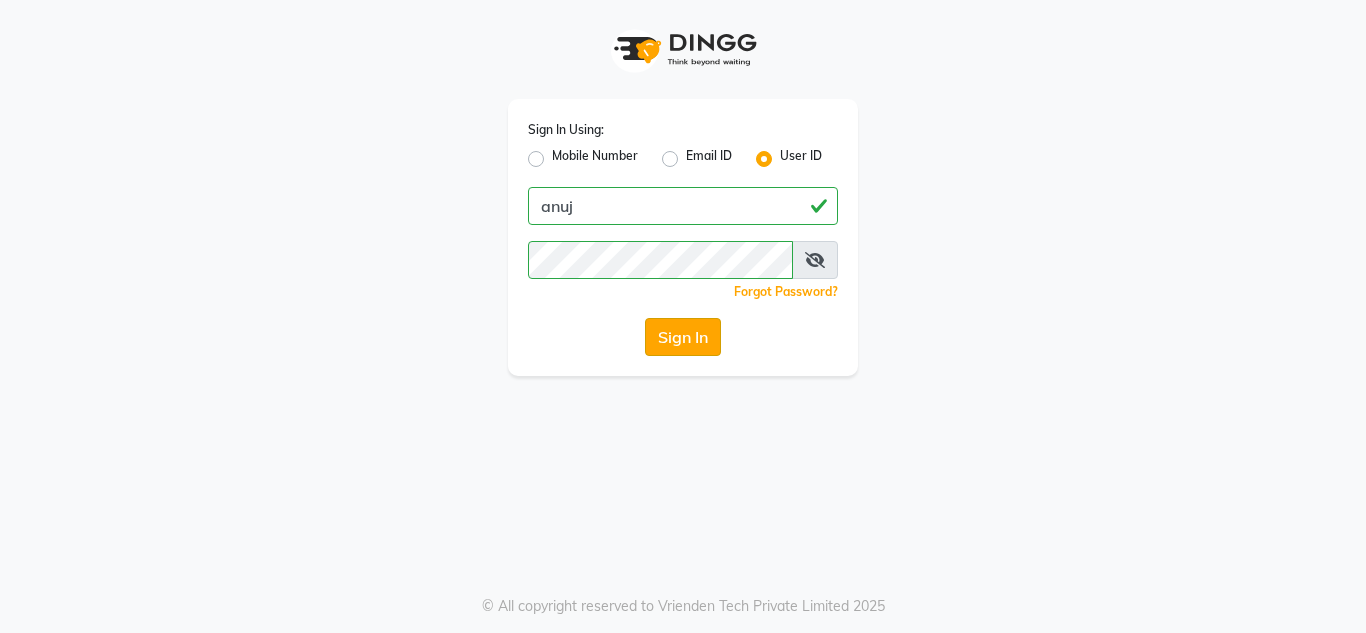click on "Sign In" 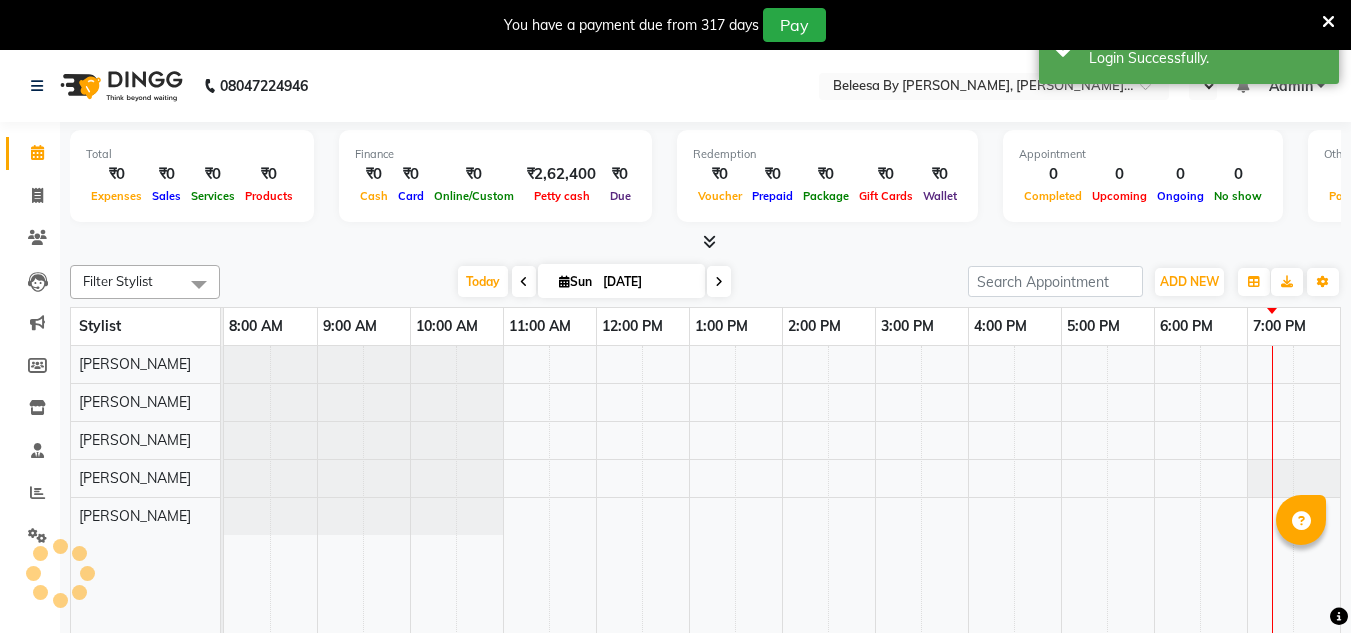 select on "en" 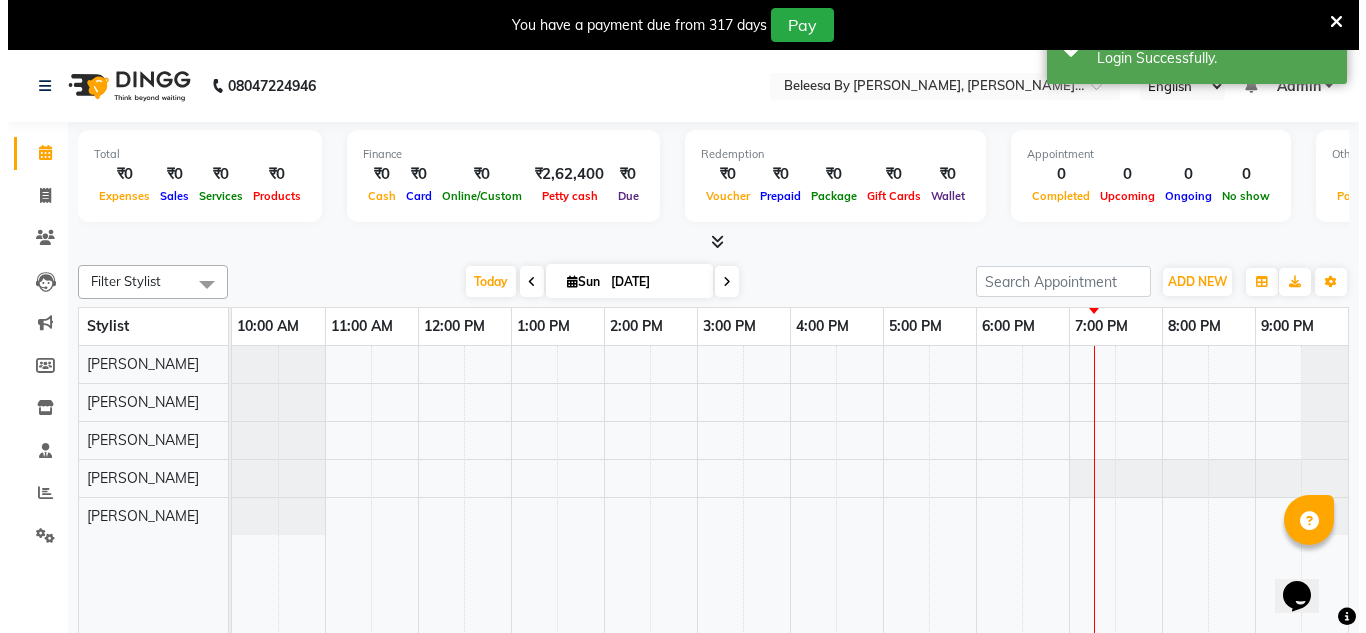scroll, scrollTop: 0, scrollLeft: 0, axis: both 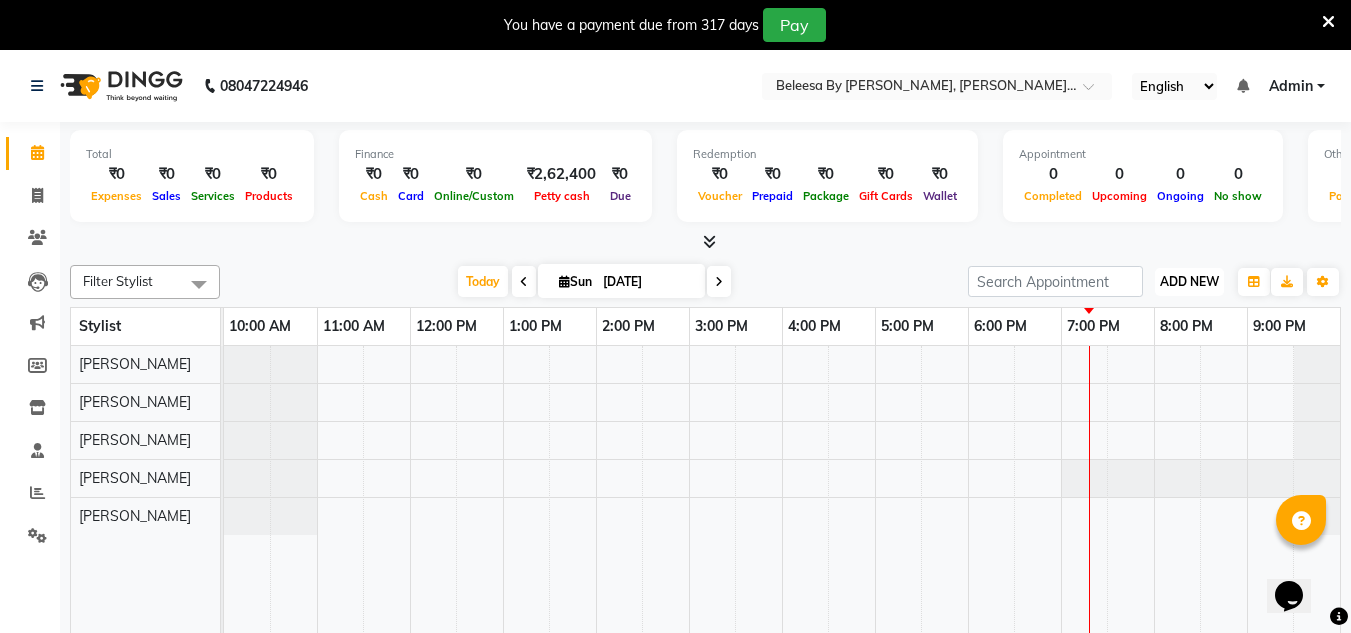 click on "ADD NEW" at bounding box center [1189, 281] 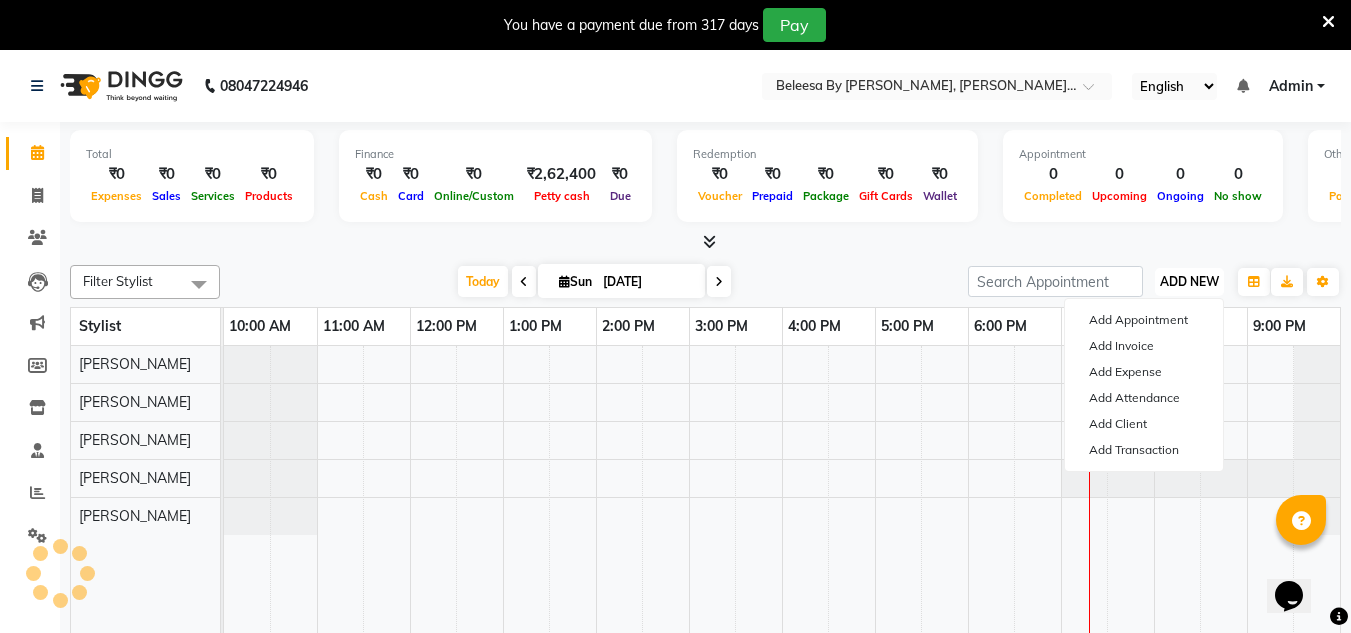 click on "ADD NEW" at bounding box center [1189, 281] 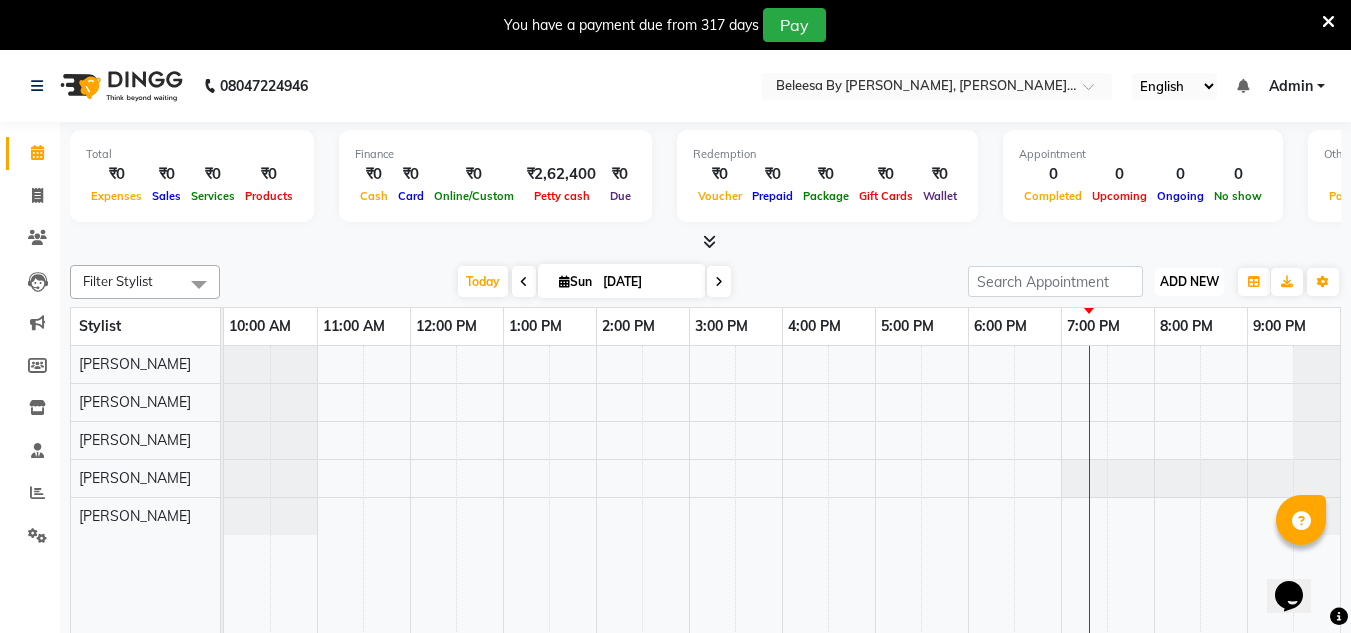 click on "ADD NEW" at bounding box center (1189, 281) 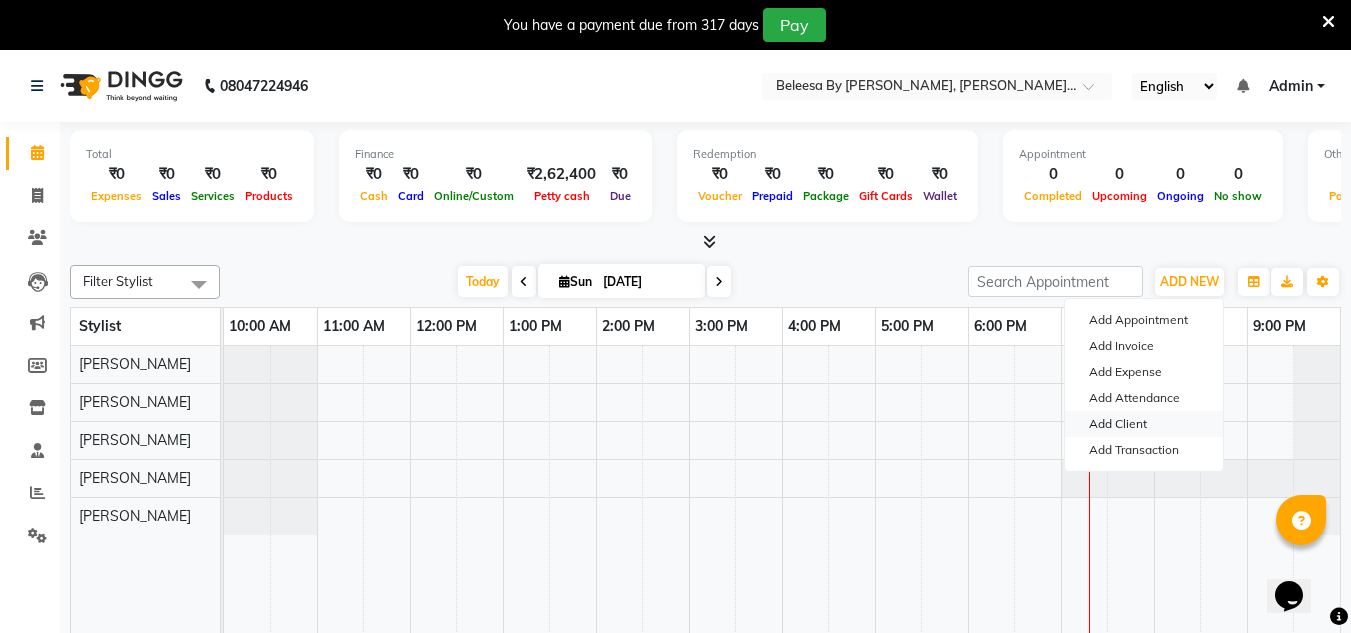 click on "Add Client" at bounding box center [1144, 424] 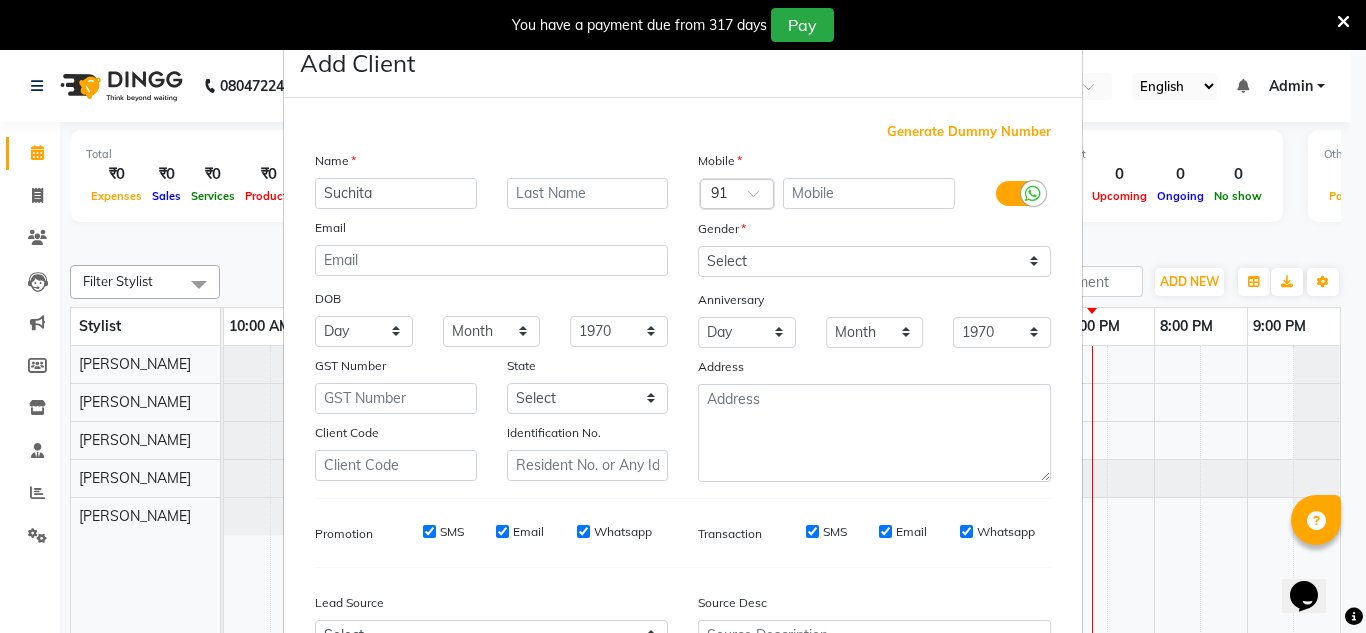 type on "Suchita" 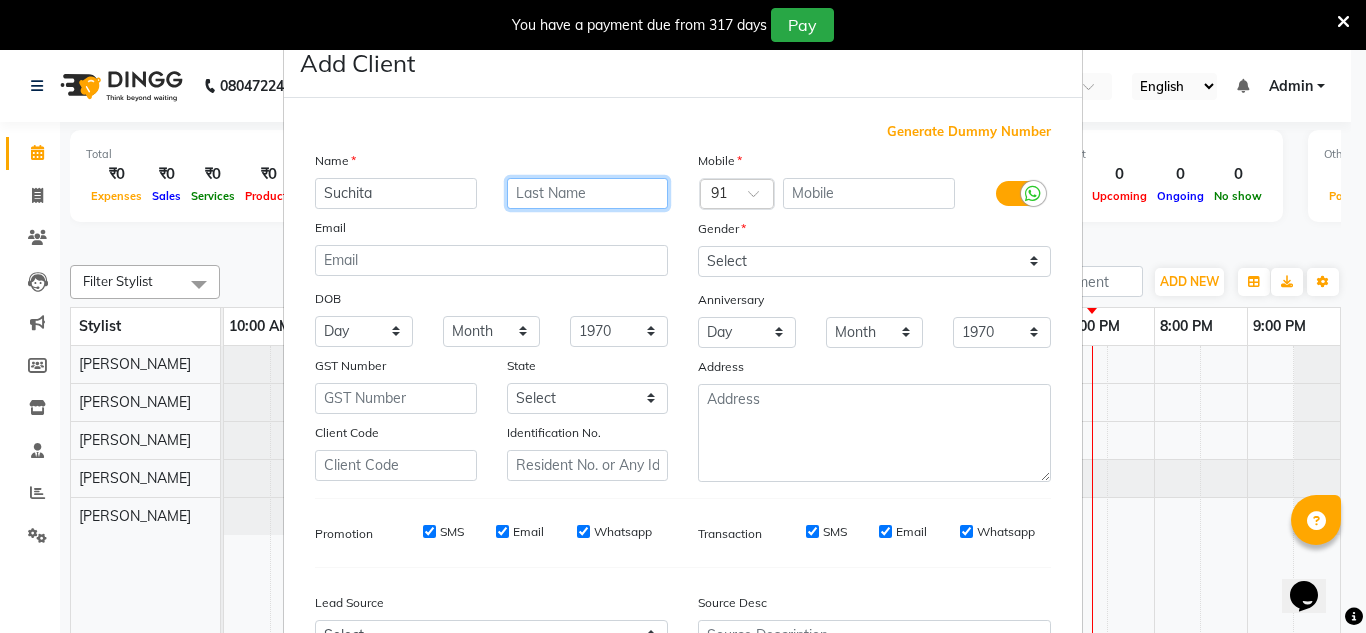 click at bounding box center [588, 193] 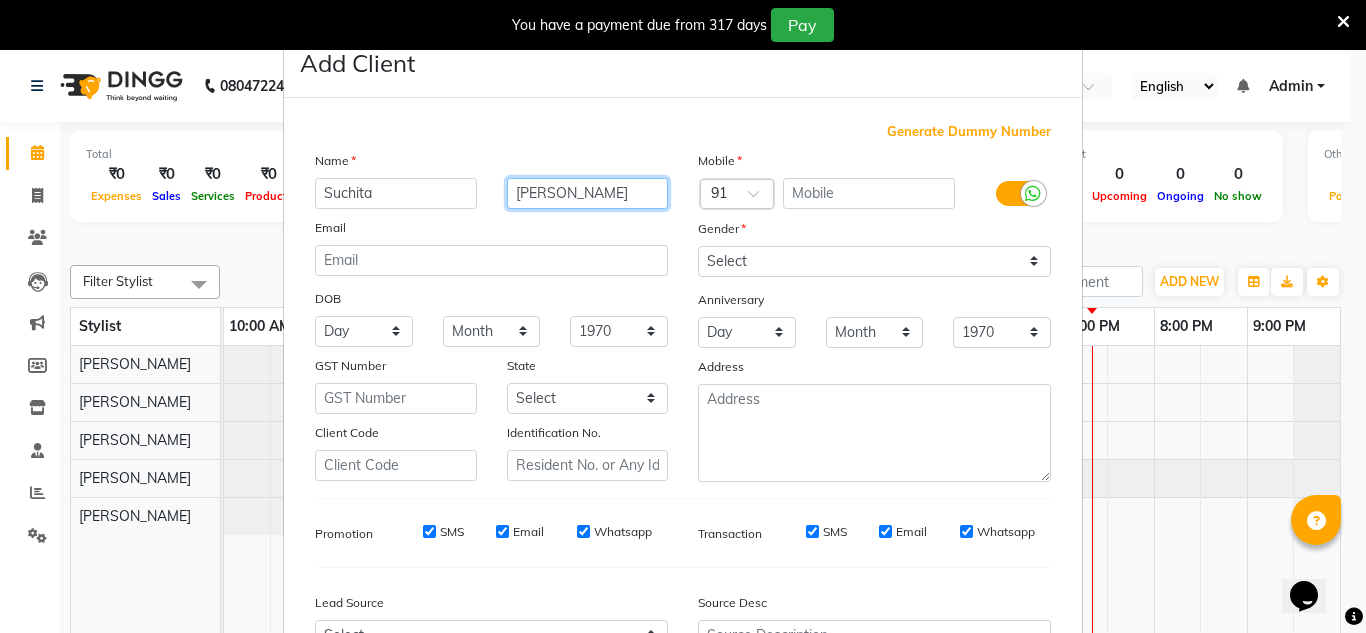type on "[PERSON_NAME]" 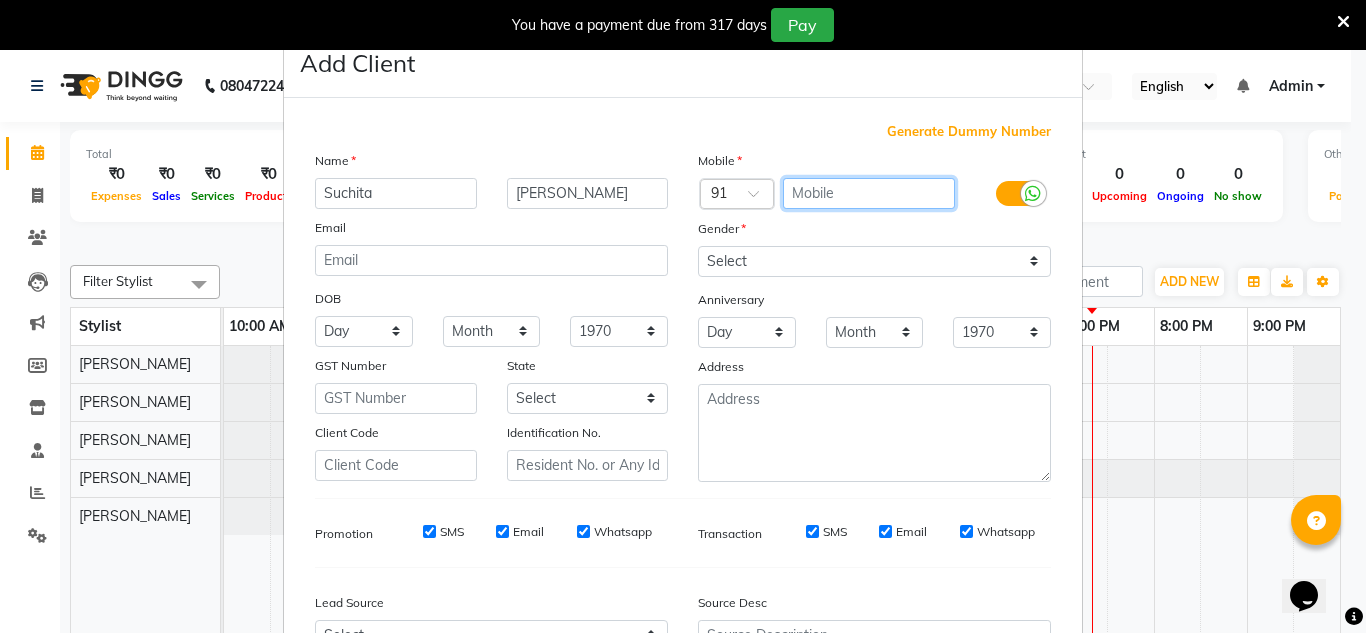 click at bounding box center [869, 193] 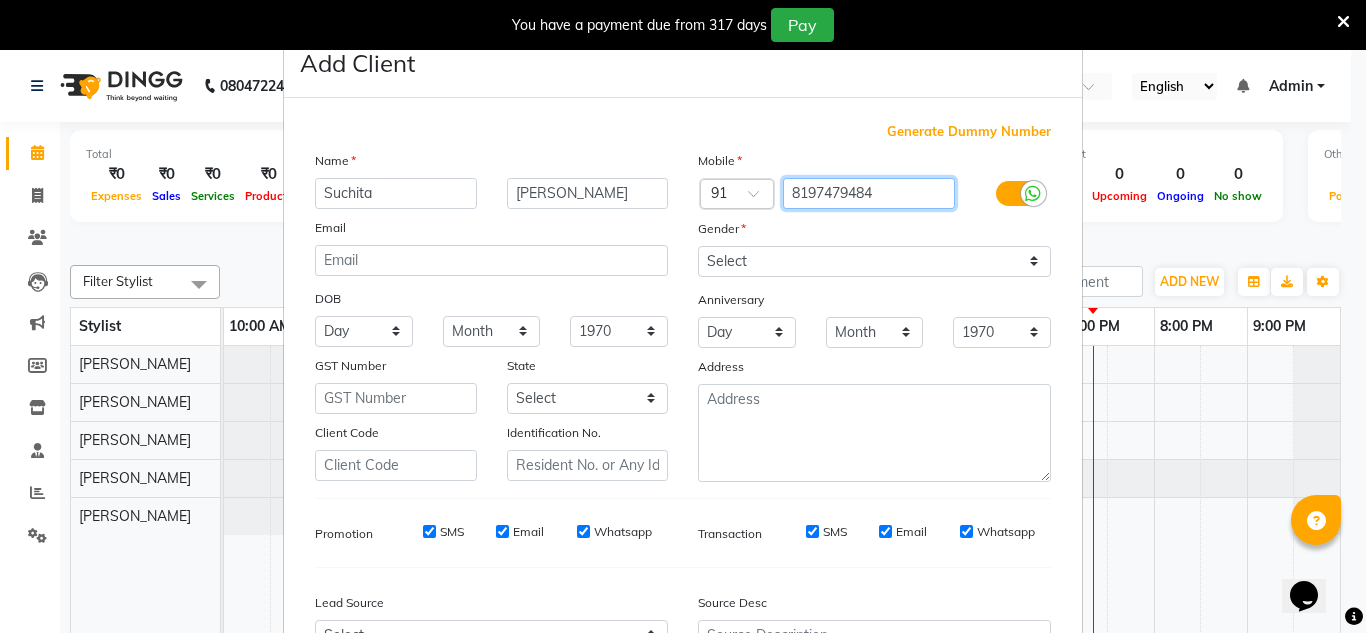 type on "8197479484" 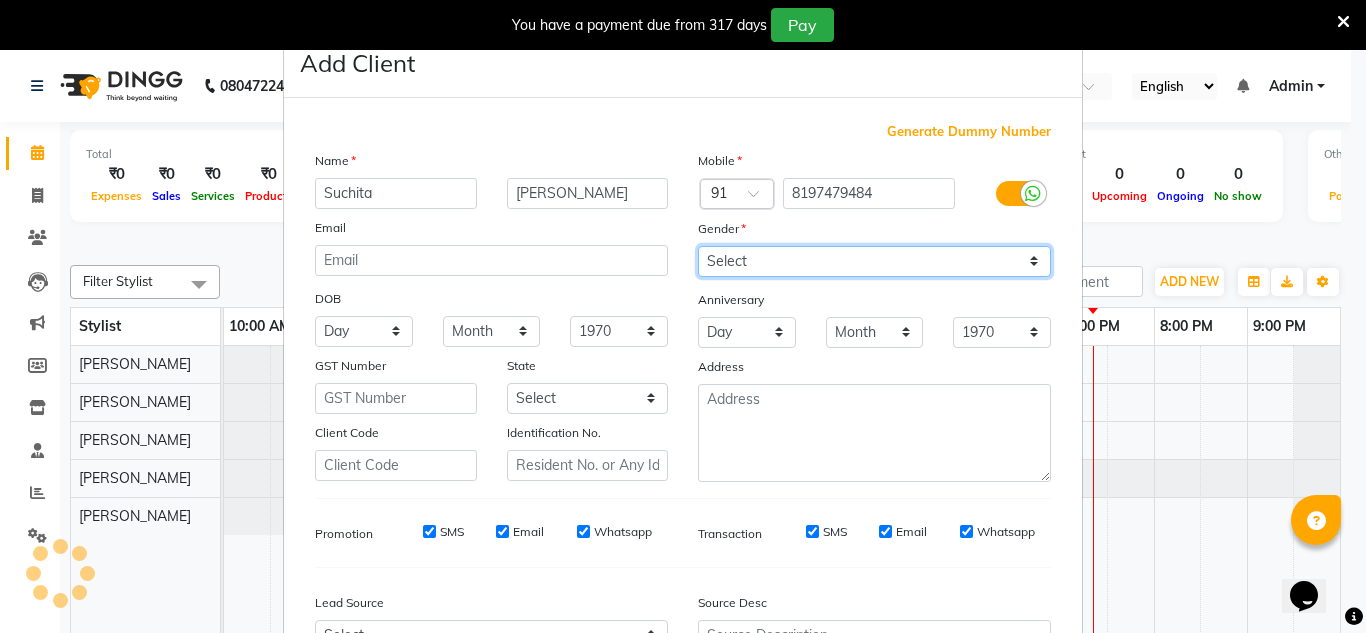 click on "Select [DEMOGRAPHIC_DATA] [DEMOGRAPHIC_DATA] Other Prefer Not To Say" at bounding box center [874, 261] 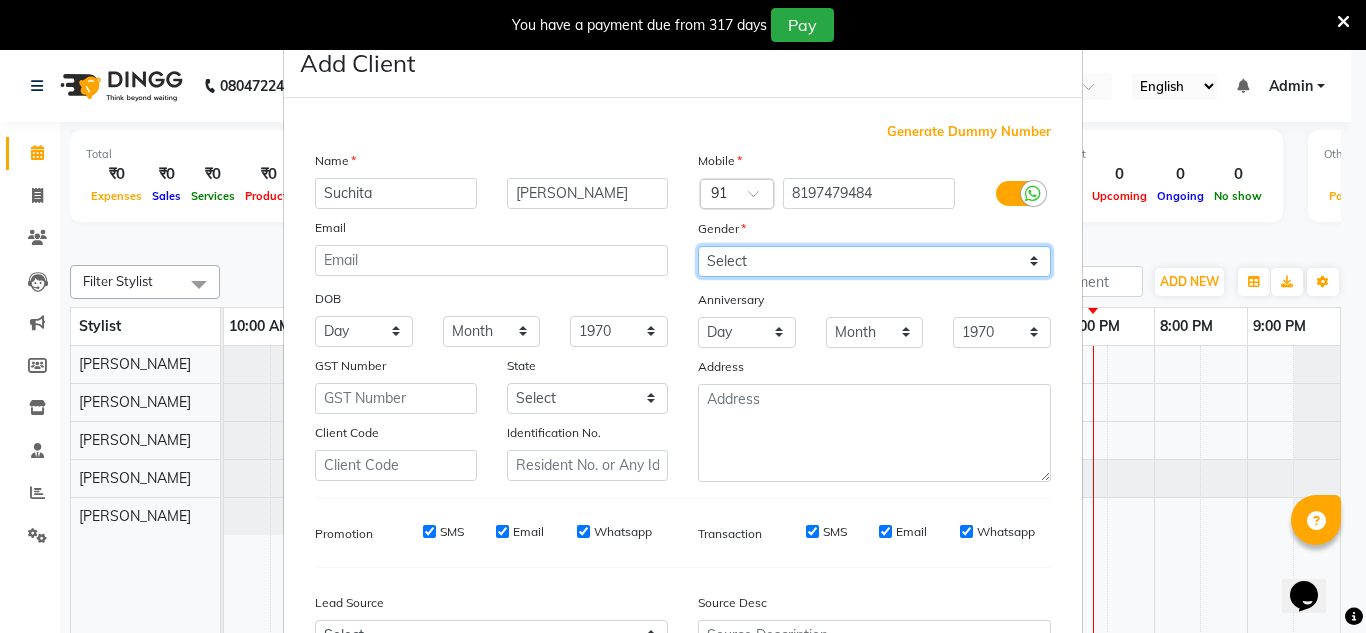 select on "[DEMOGRAPHIC_DATA]" 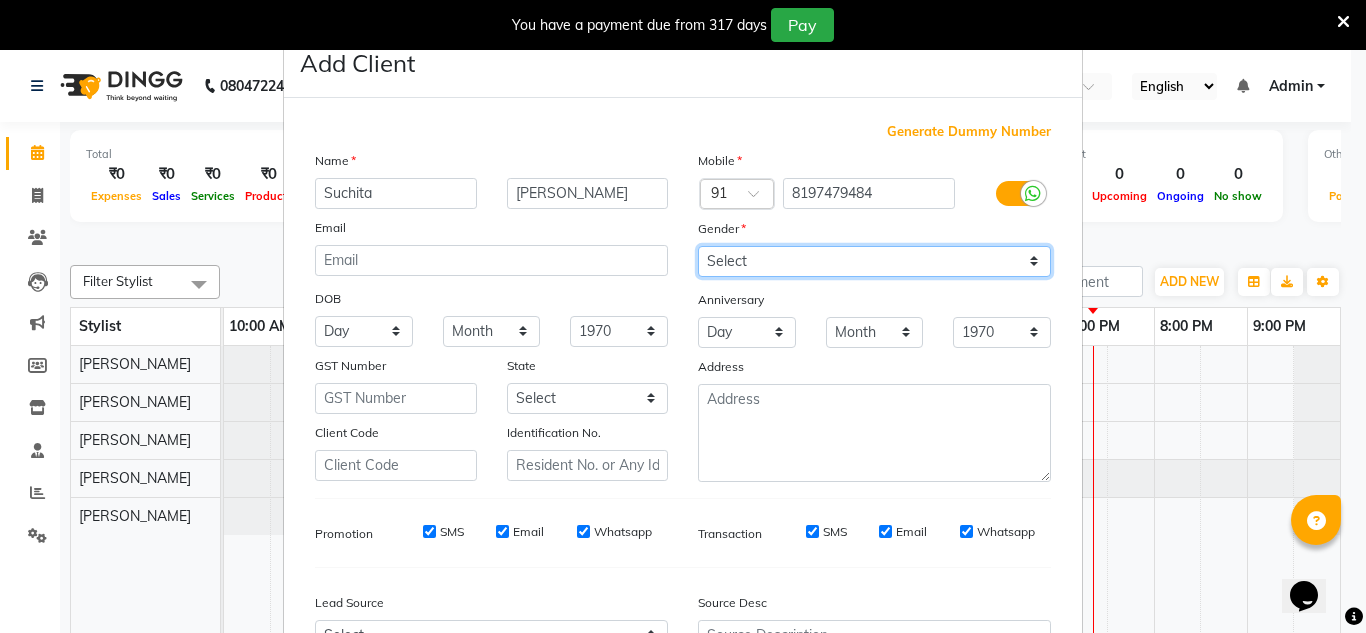 click on "Select [DEMOGRAPHIC_DATA] [DEMOGRAPHIC_DATA] Other Prefer Not To Say" at bounding box center (874, 261) 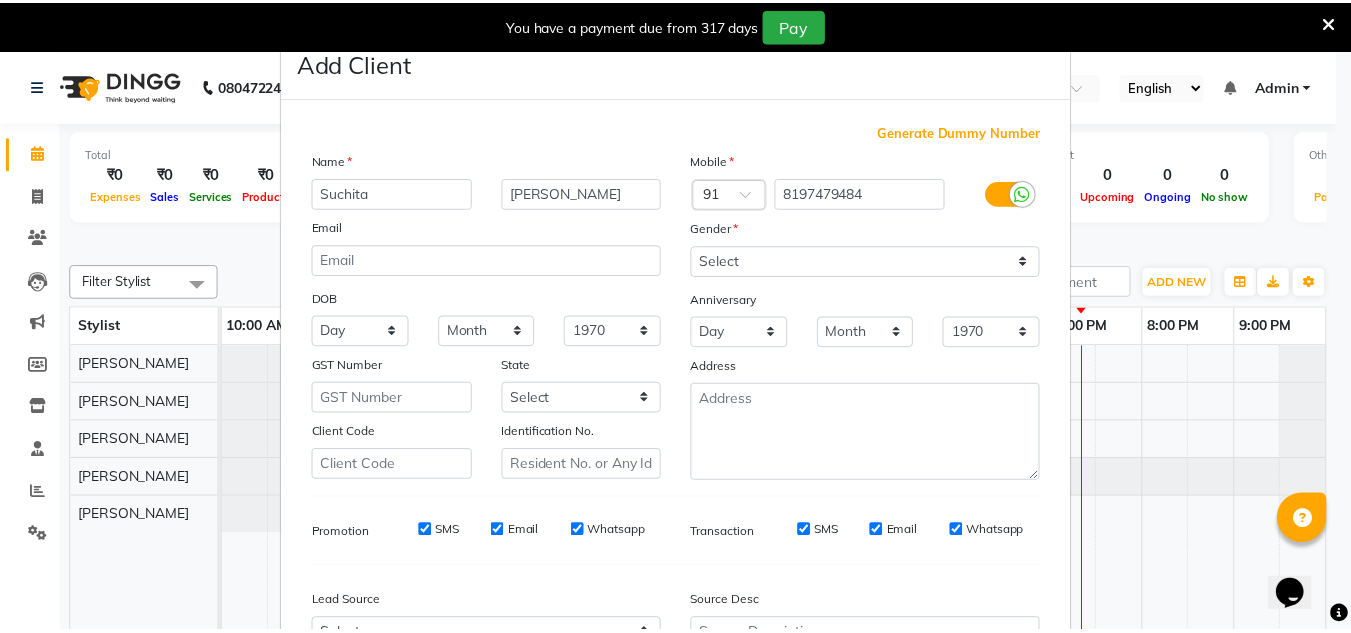 scroll, scrollTop: 216, scrollLeft: 0, axis: vertical 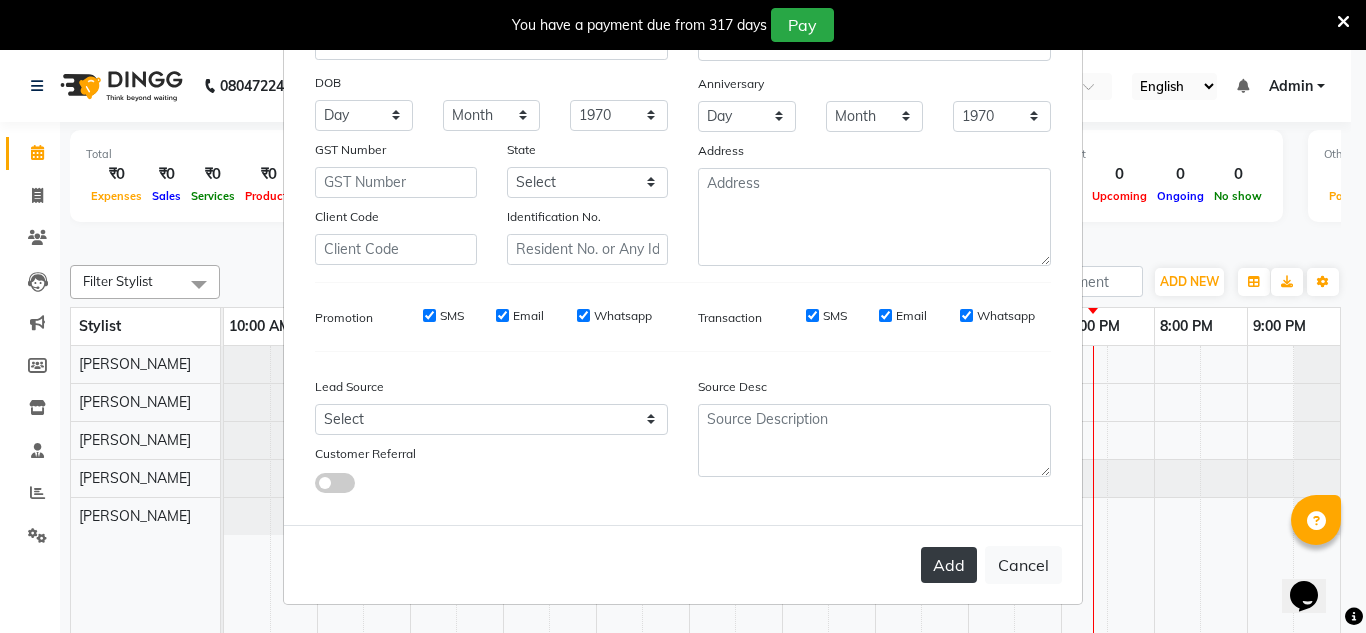 click on "Add" at bounding box center [949, 565] 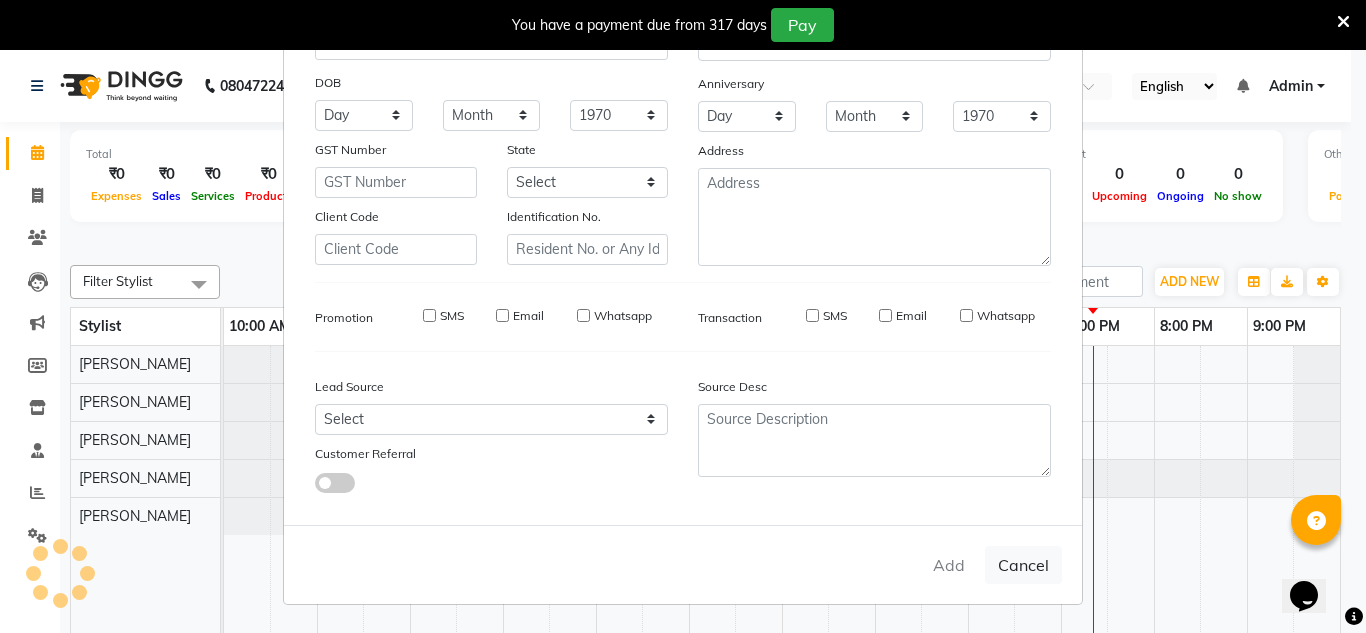 type 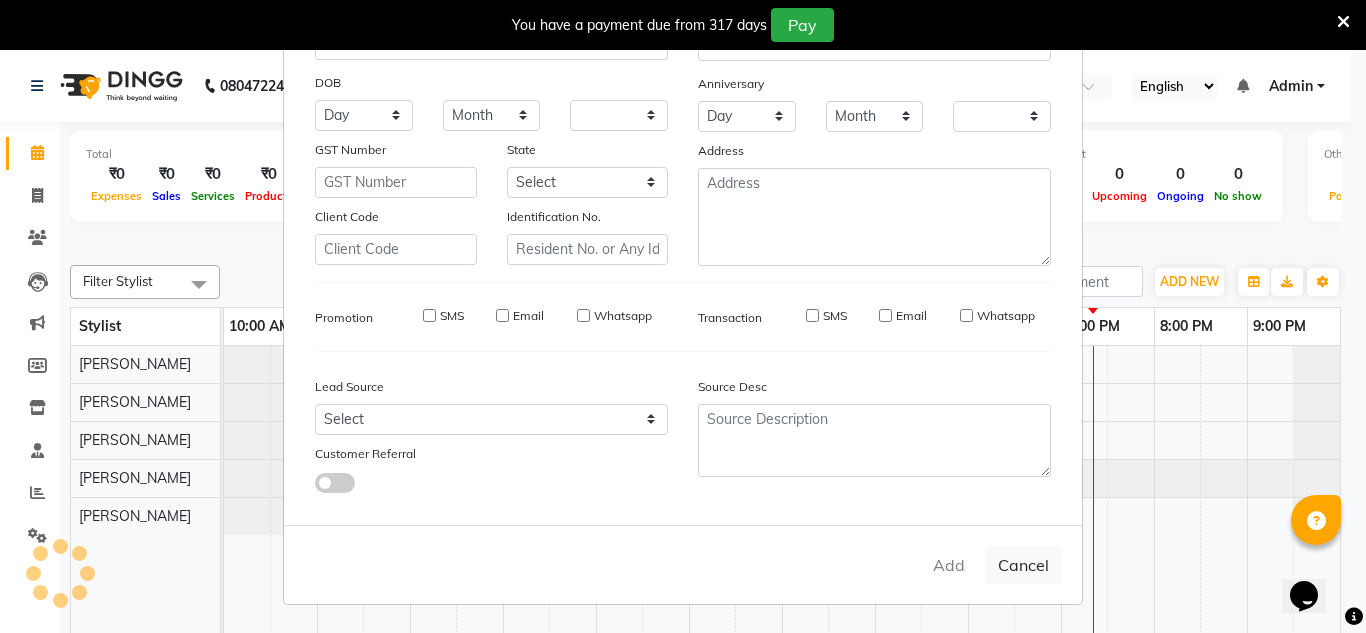 checkbox on "false" 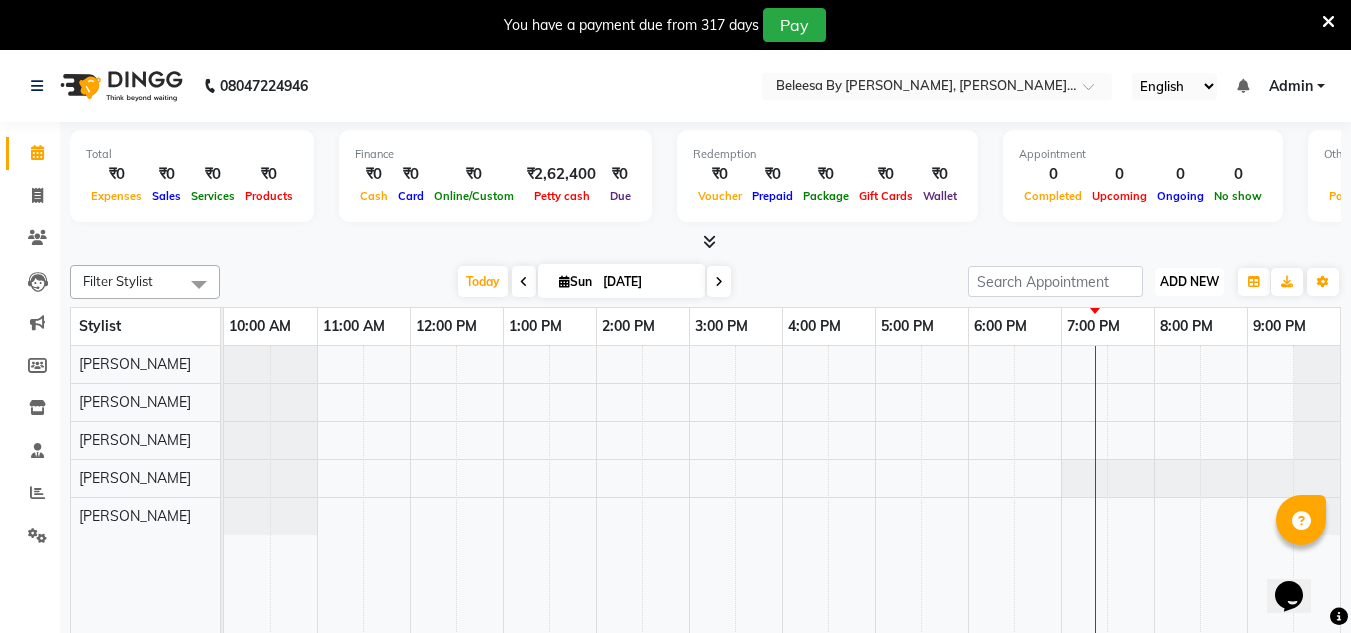 click on "ADD NEW Toggle Dropdown" at bounding box center (1189, 282) 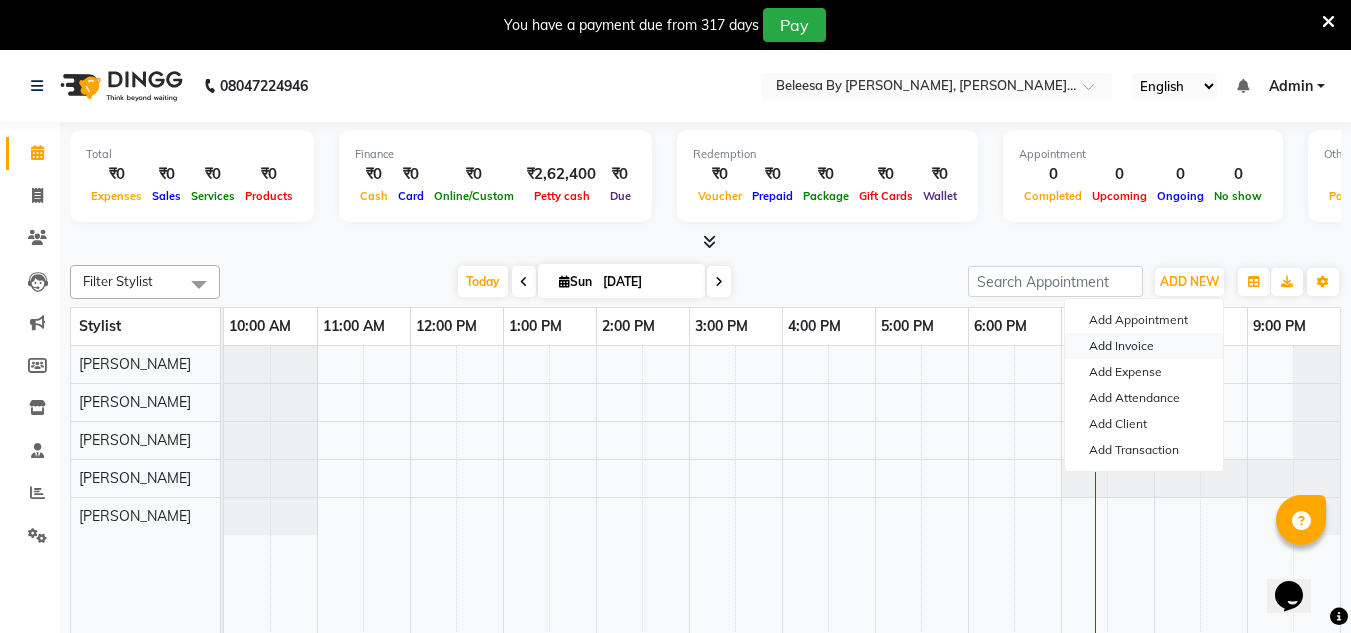 click on "Add Invoice" at bounding box center (1144, 346) 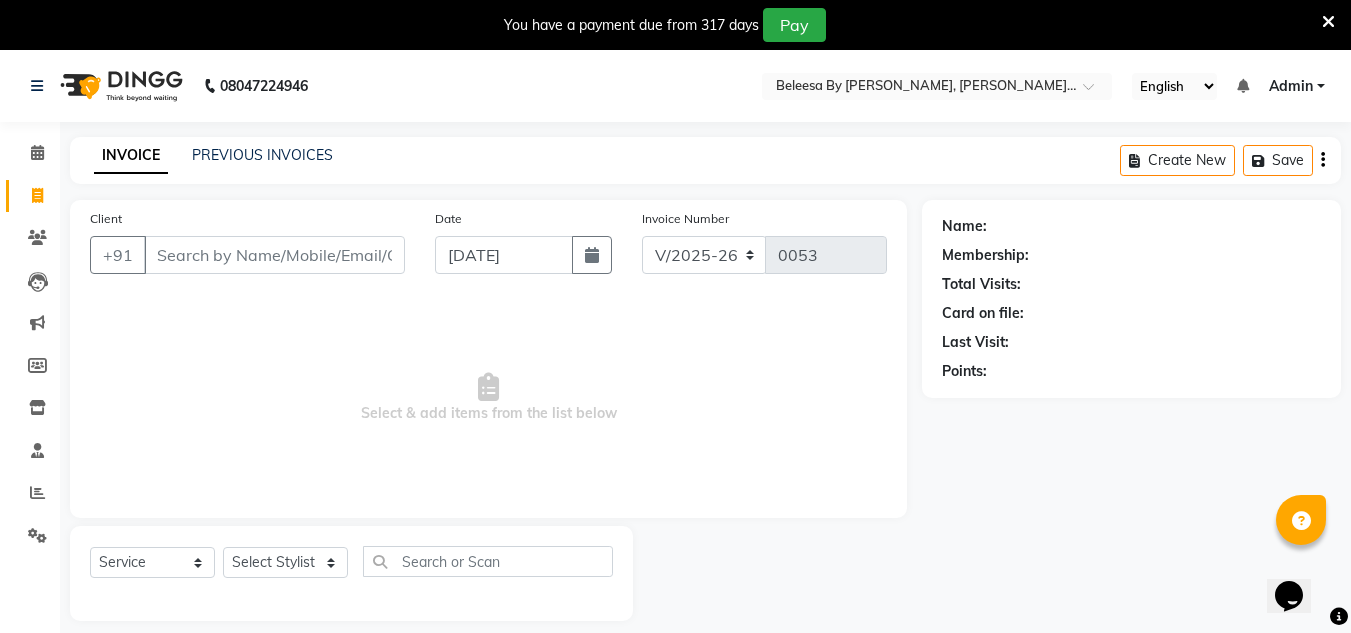 type on "s" 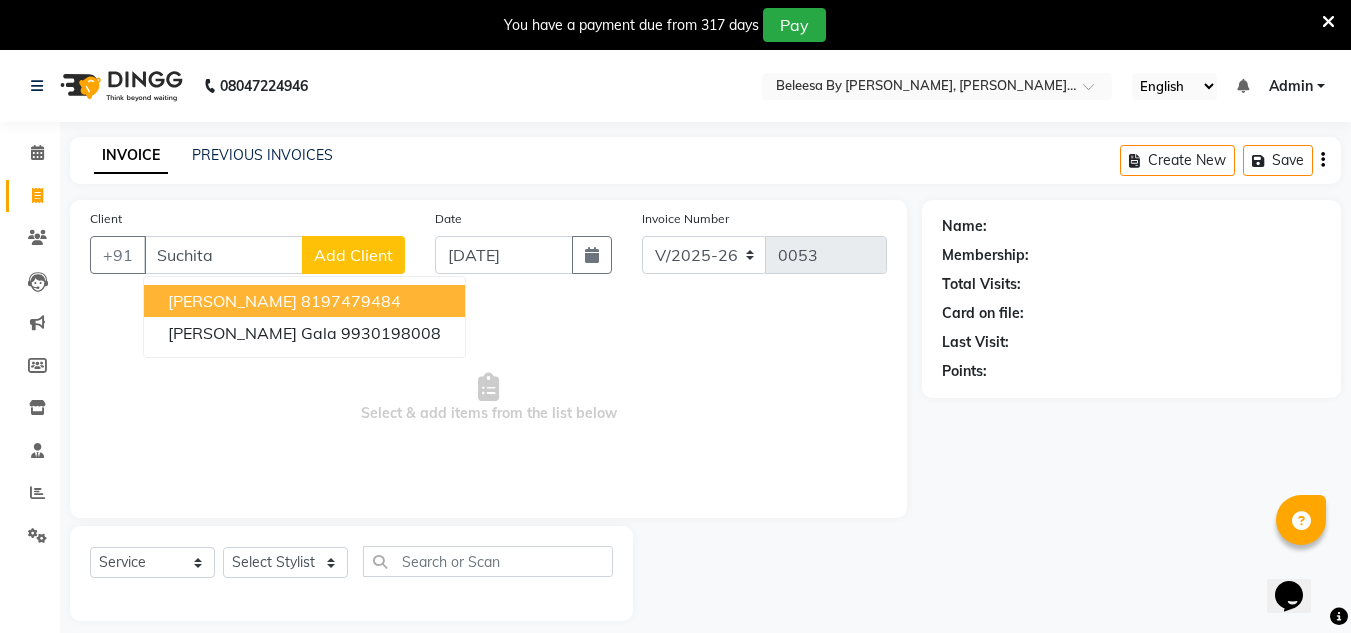 click on "[PERSON_NAME]" at bounding box center (232, 301) 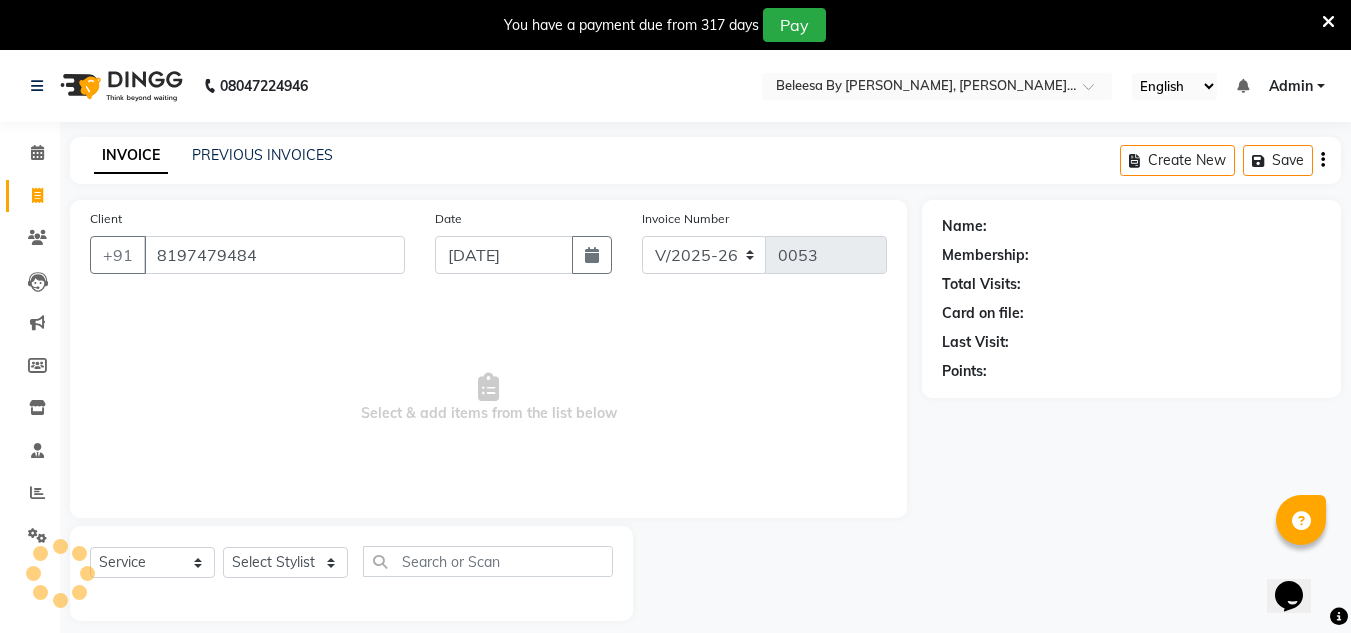 type on "8197479484" 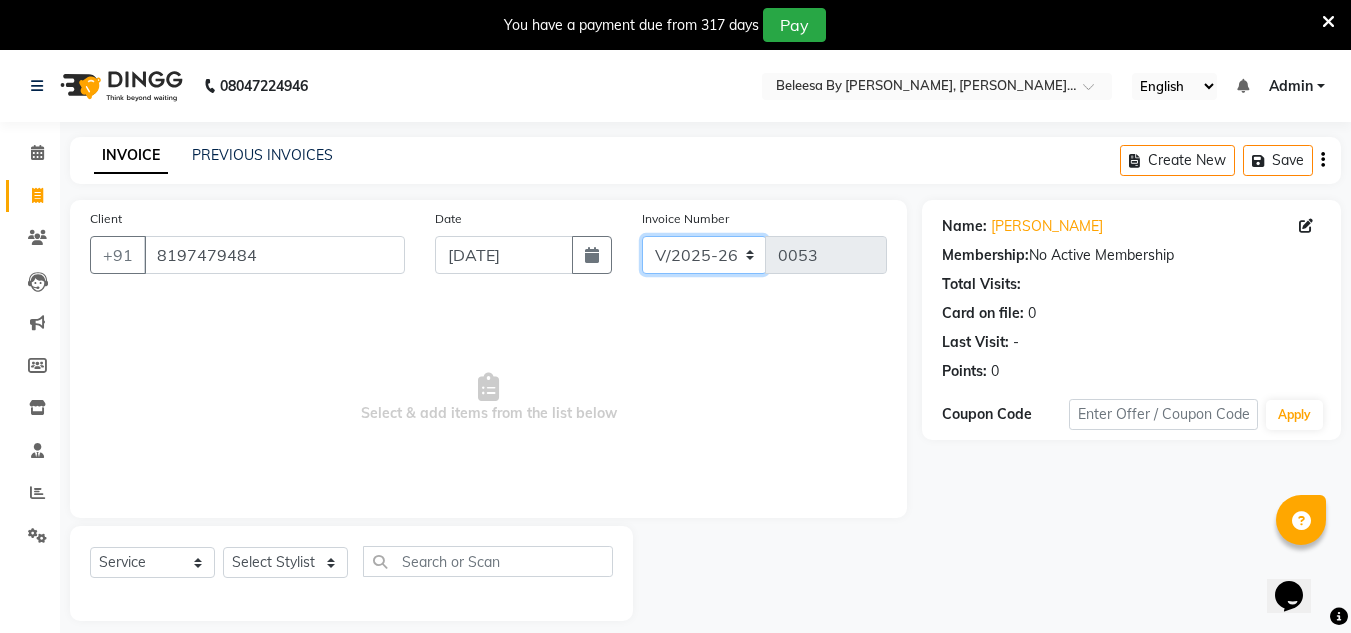 click on "V/2025 V/2025-26" 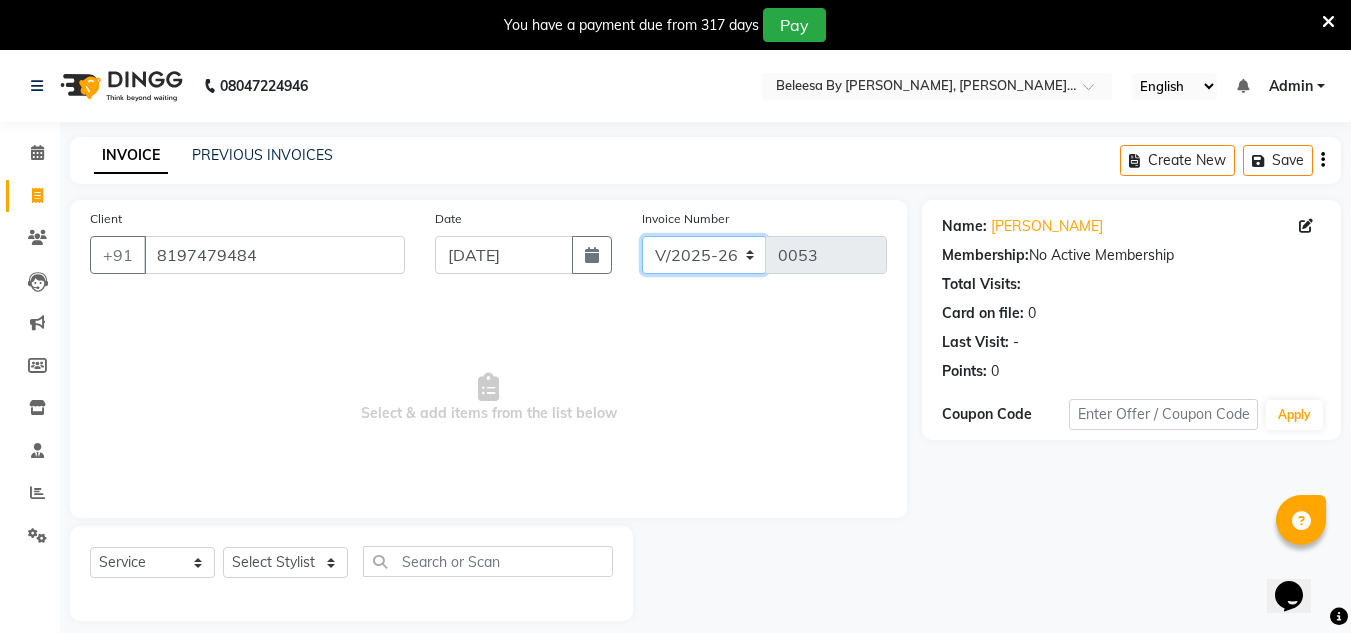 select on "6696" 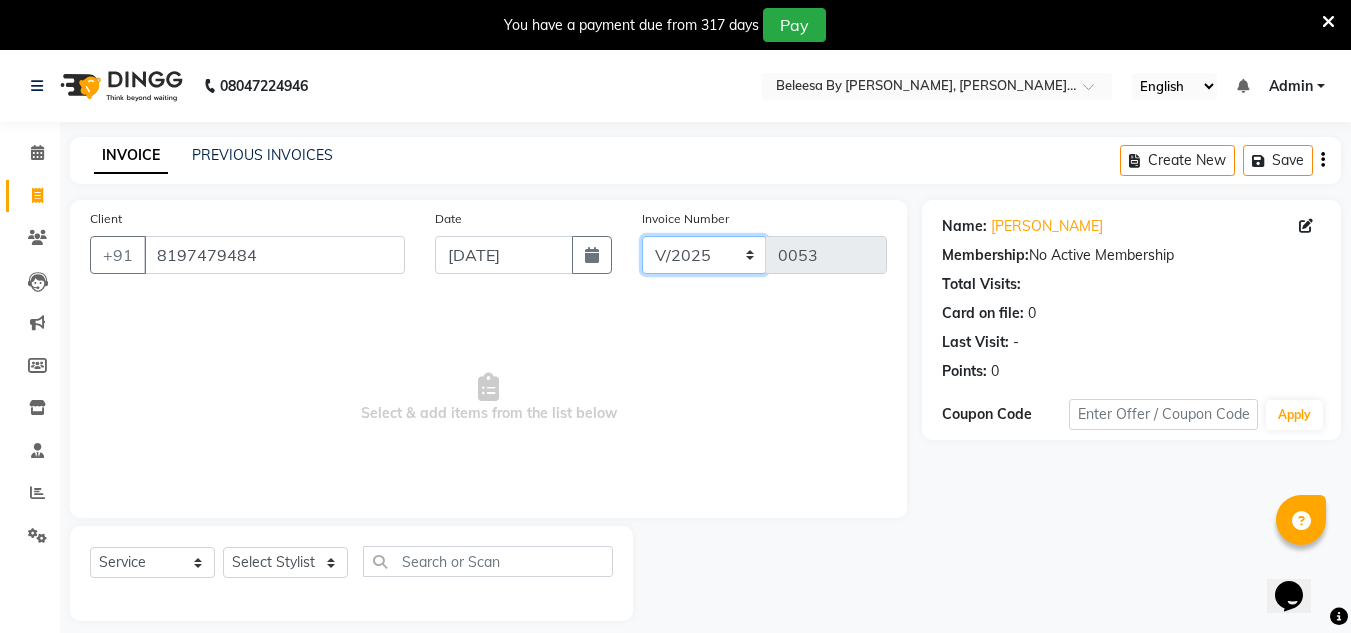 click on "V/2025 V/2025-26" 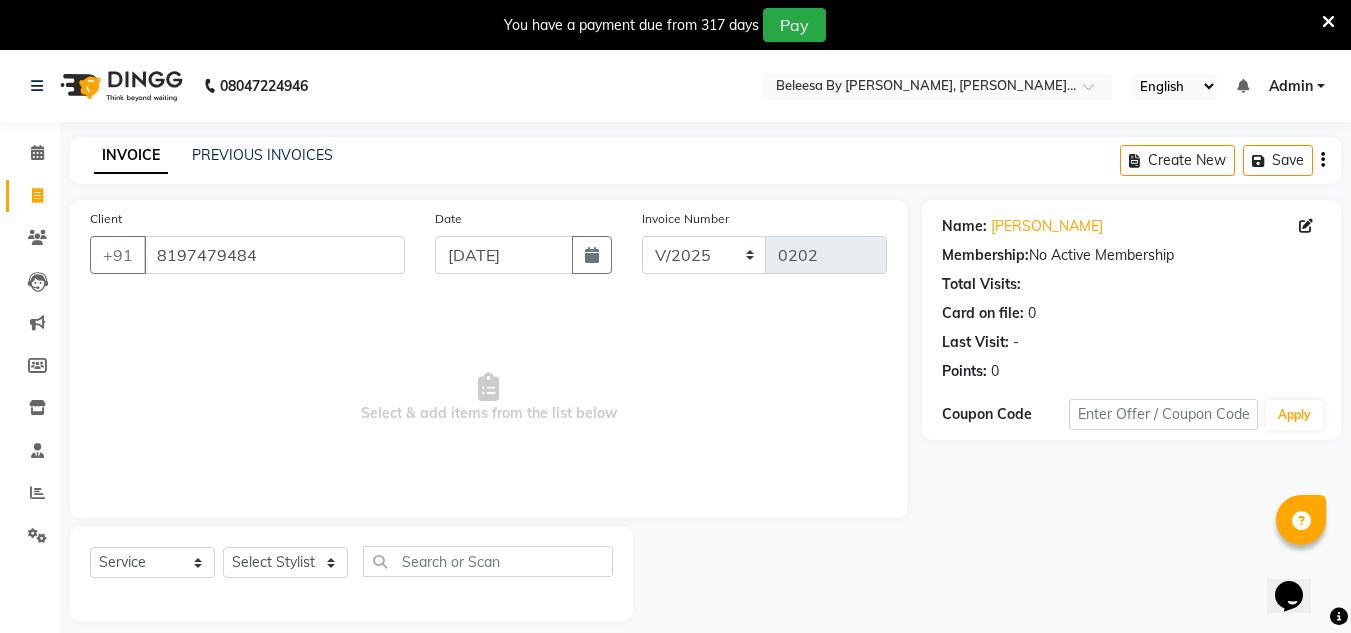 drag, startPoint x: 702, startPoint y: 299, endPoint x: 614, endPoint y: 344, distance: 98.83825 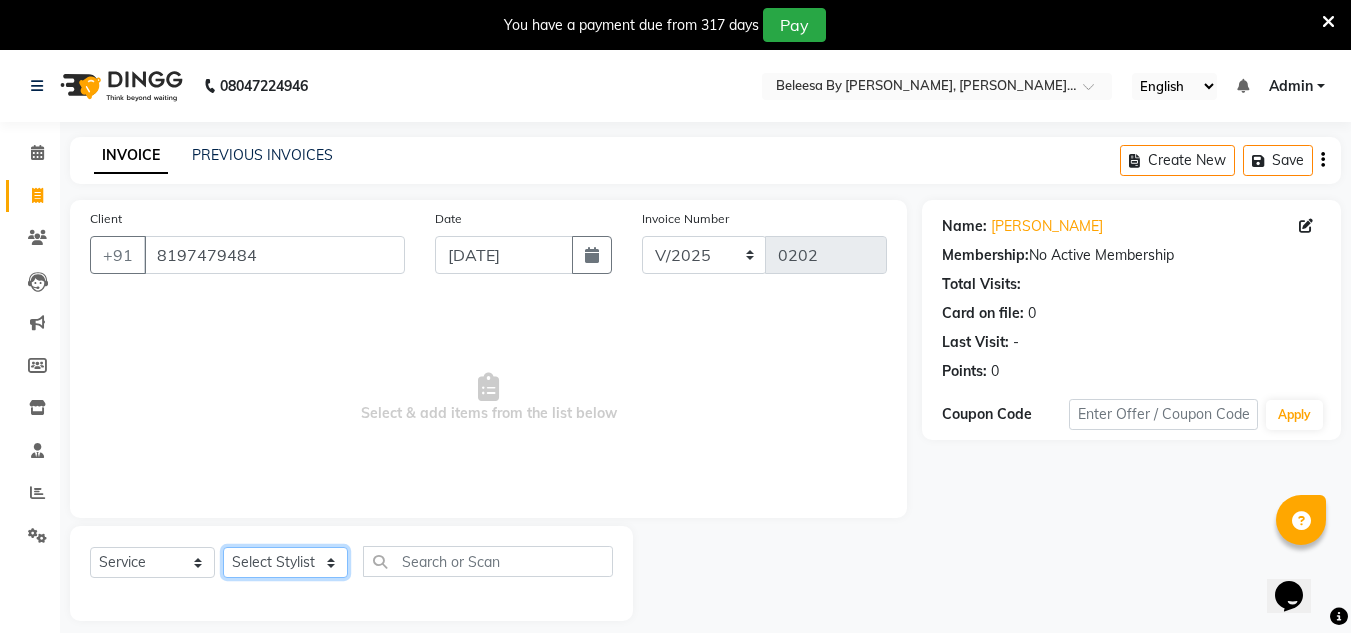 click on "Select Stylist [PERSON_NAME] Pooja [PERSON_NAME] [PERSON_NAME] [PERSON_NAME] [PERSON_NAME]" 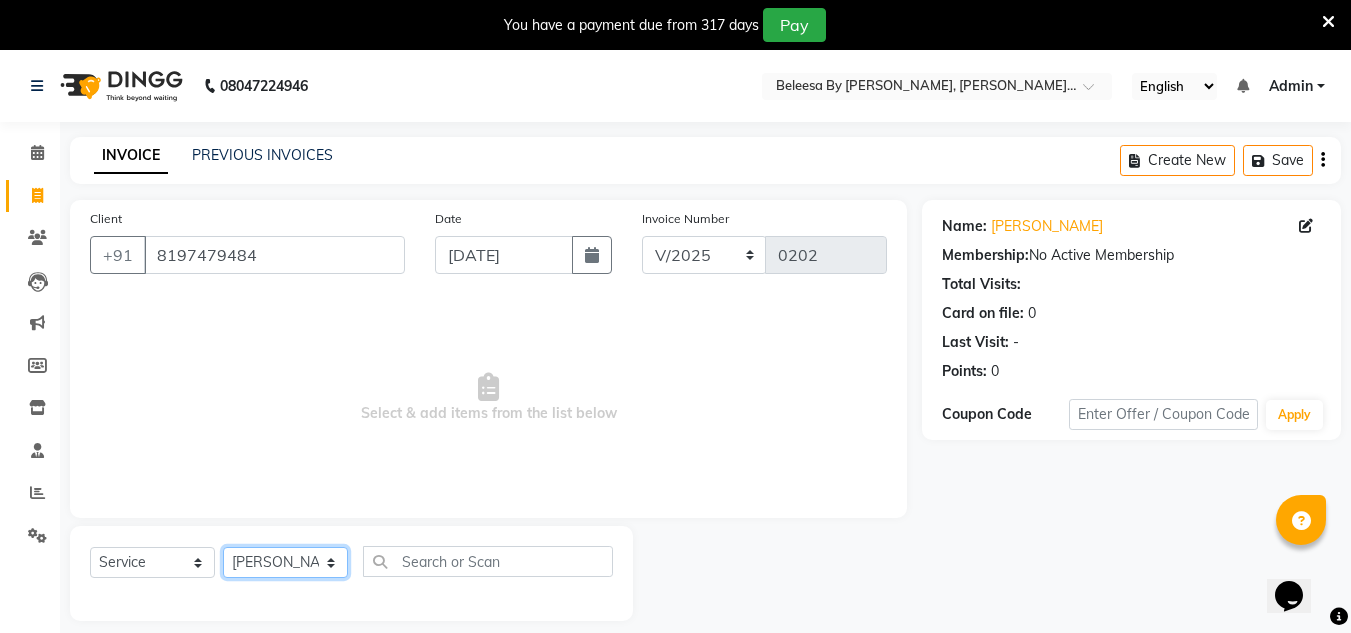 click on "Select Stylist [PERSON_NAME] Pooja [PERSON_NAME] [PERSON_NAME] [PERSON_NAME] [PERSON_NAME]" 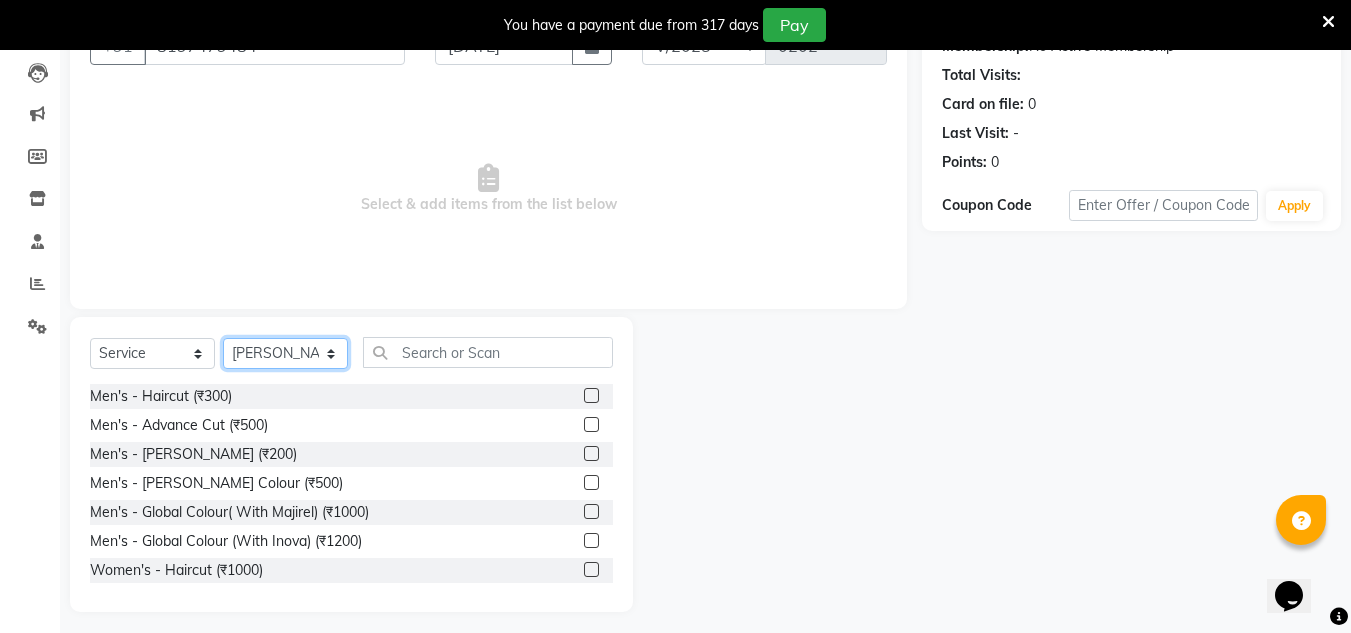 scroll, scrollTop: 218, scrollLeft: 0, axis: vertical 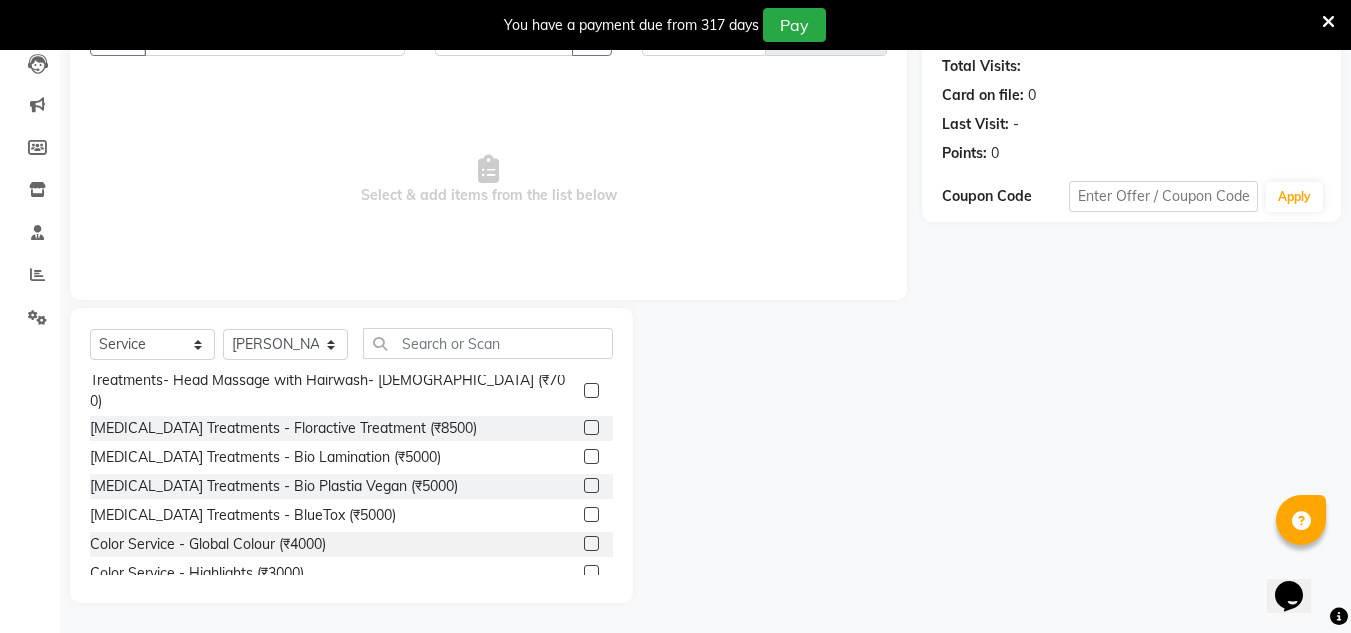 click 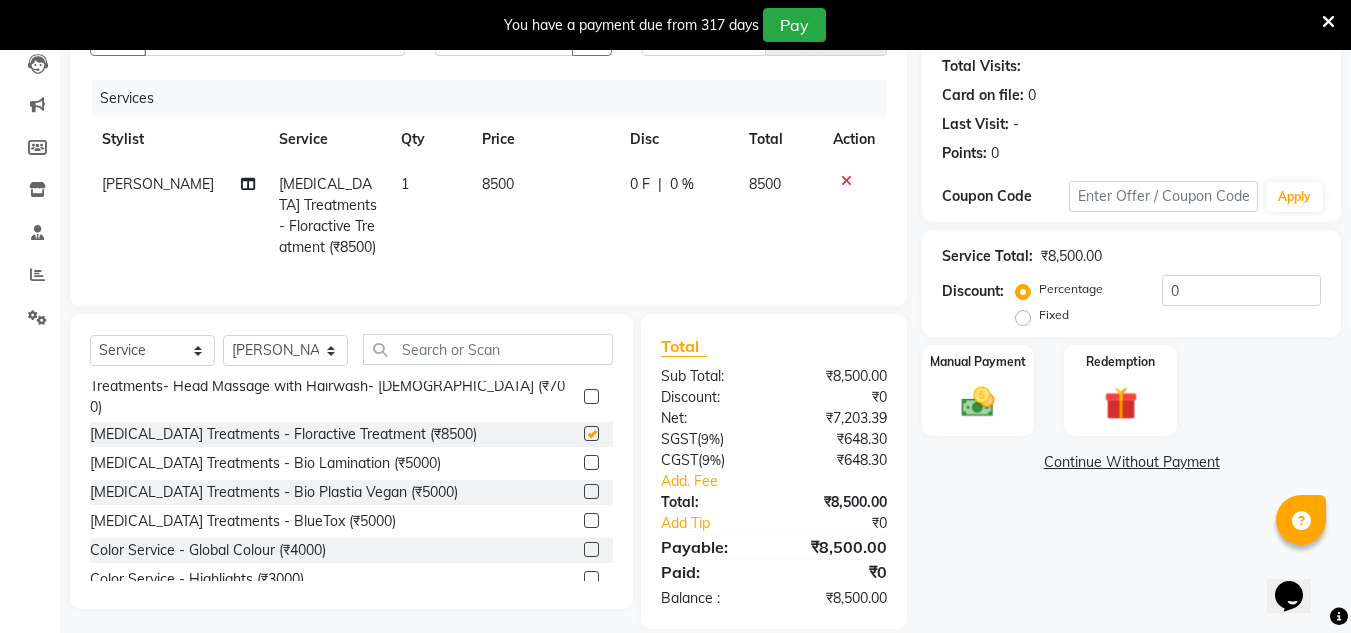 checkbox on "false" 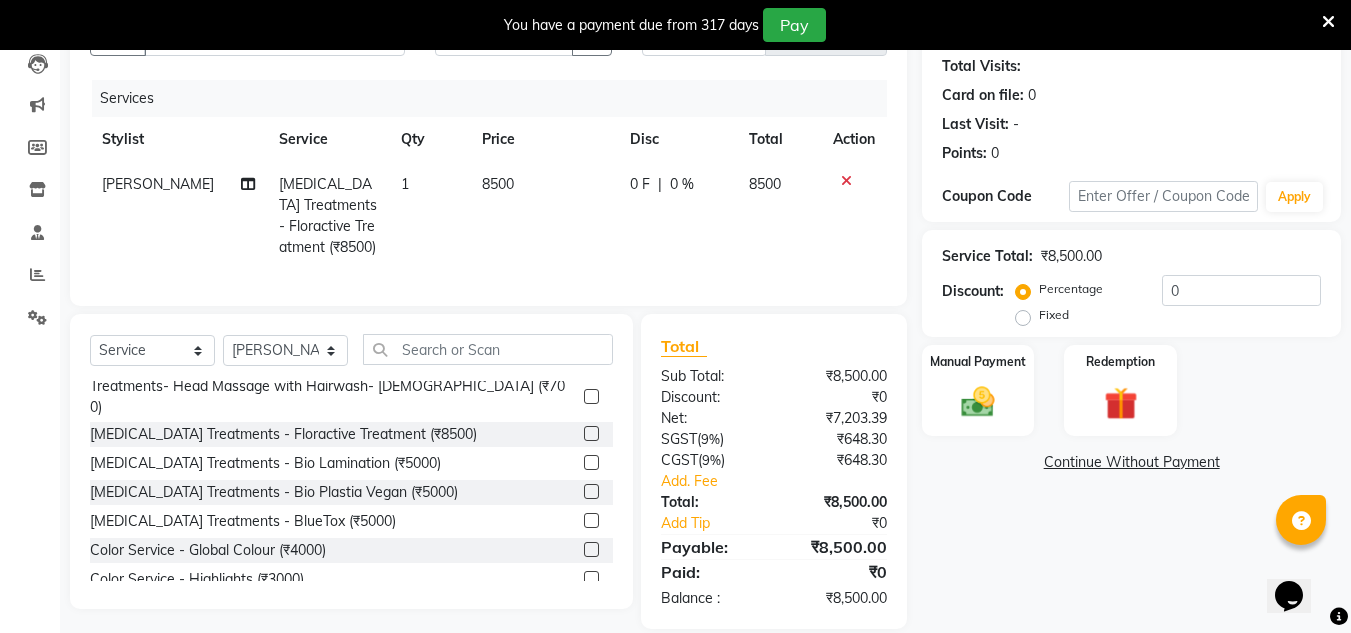 click on "8500" 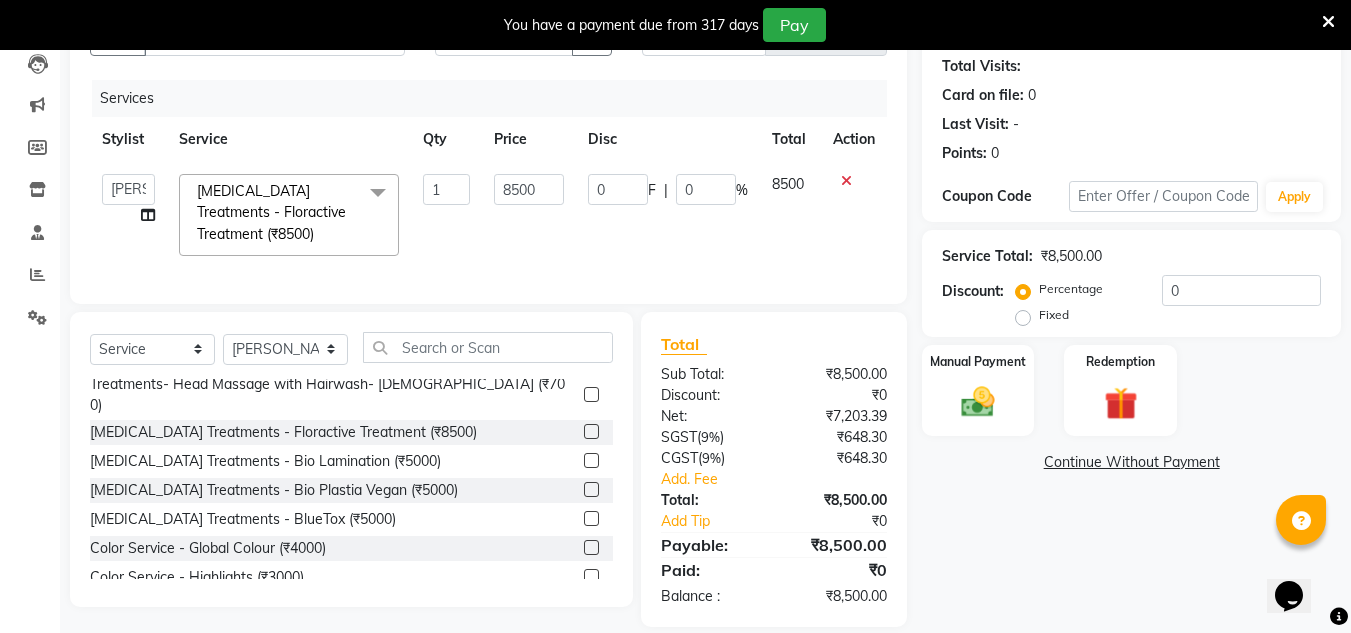 click on "8500" 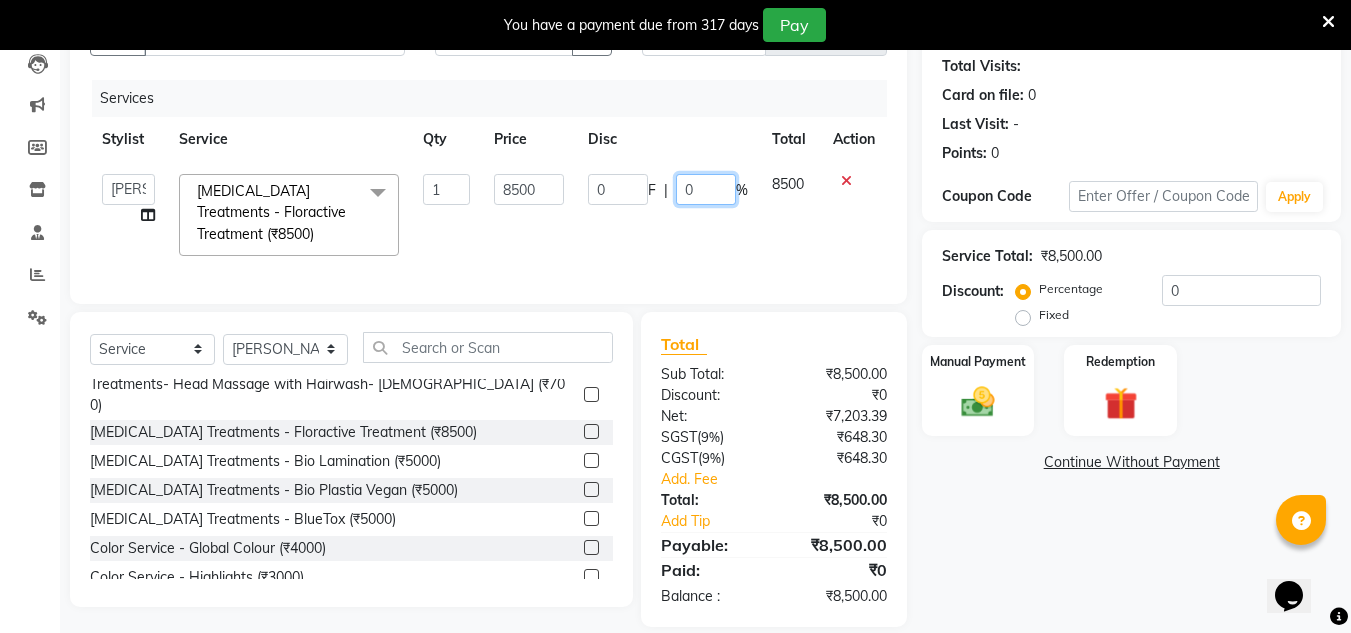 click on "0" 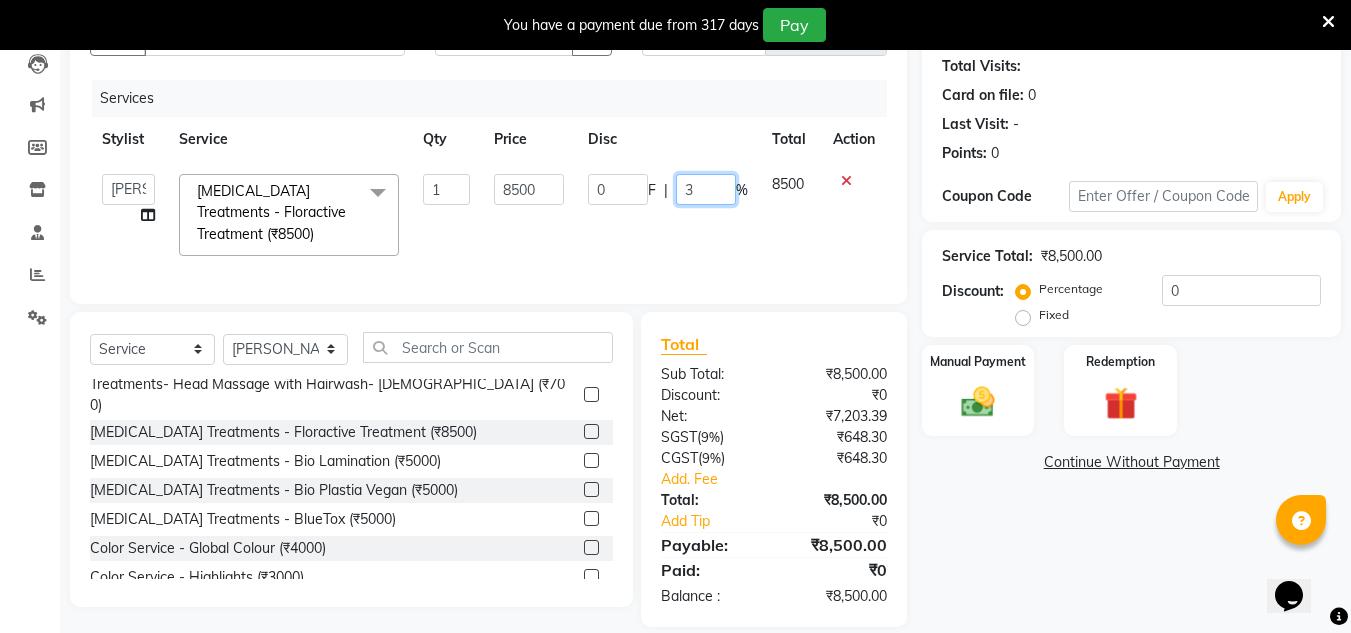 type on "30" 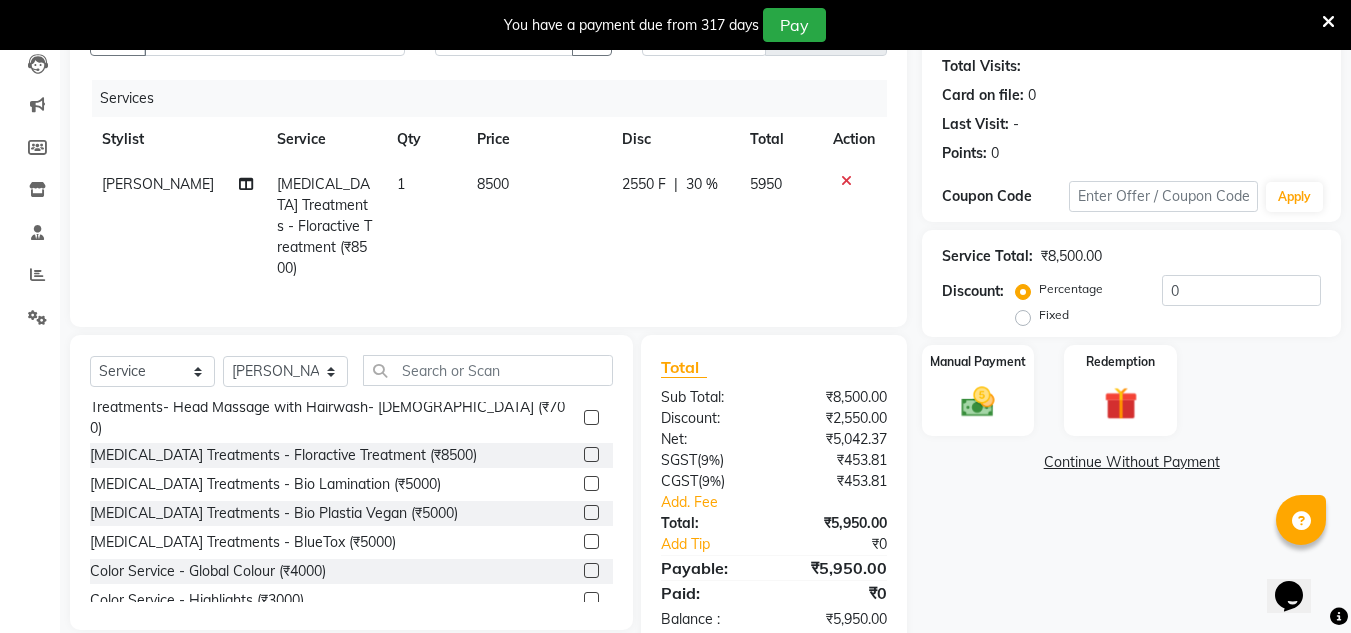 click on "Name: [PERSON_NAME] Membership:  No Active Membership  Total Visits:   Card on file:  0 Last Visit:   - Points:   0  Coupon Code Apply Service Total:  ₹8,500.00  Discount:  Percentage   Fixed  0 Manual Payment Redemption  Continue Without Payment" 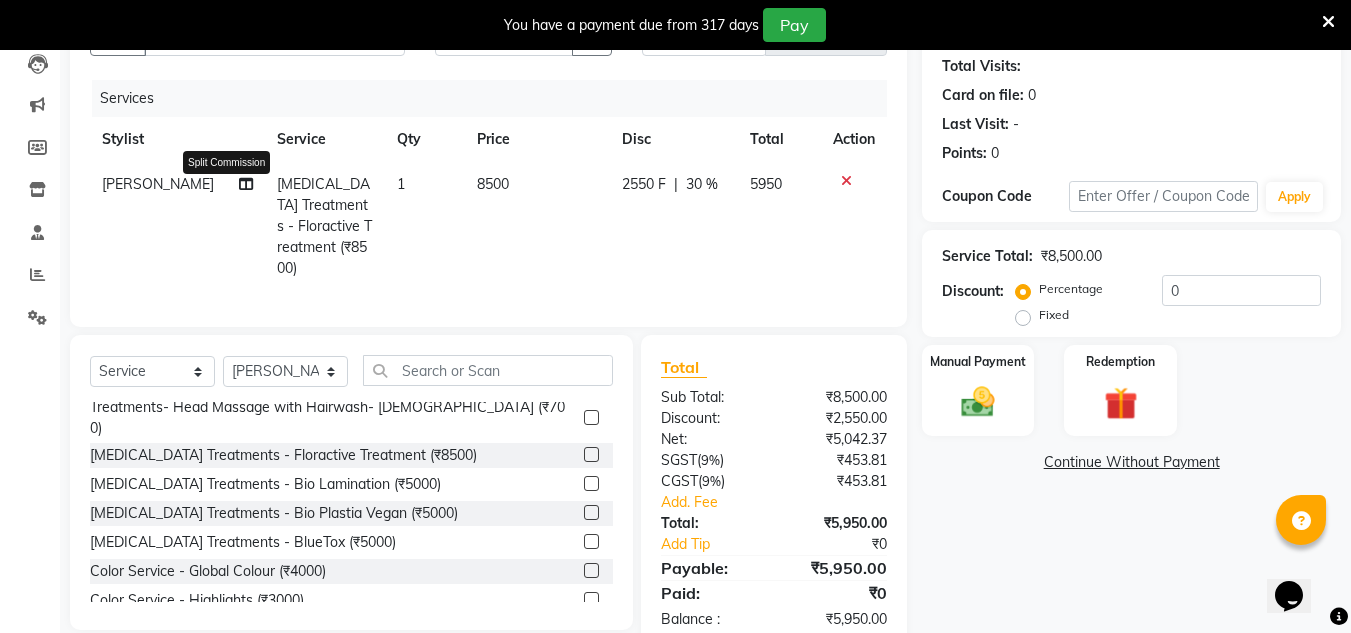 click 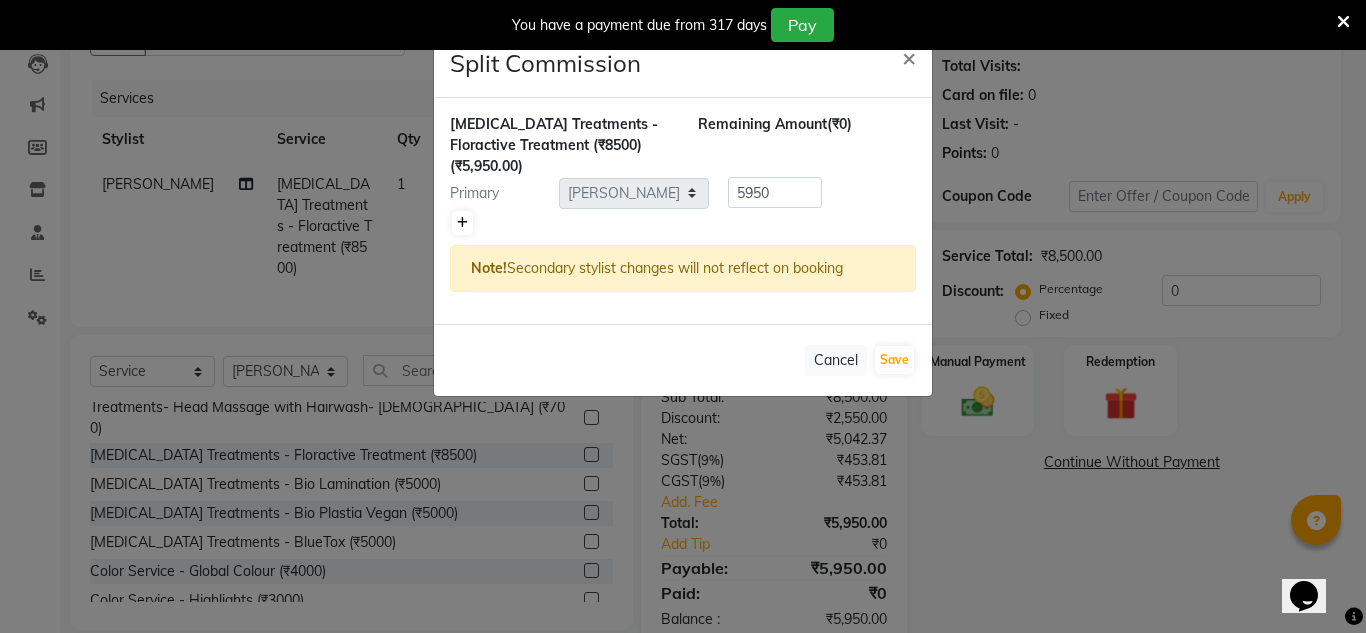 click 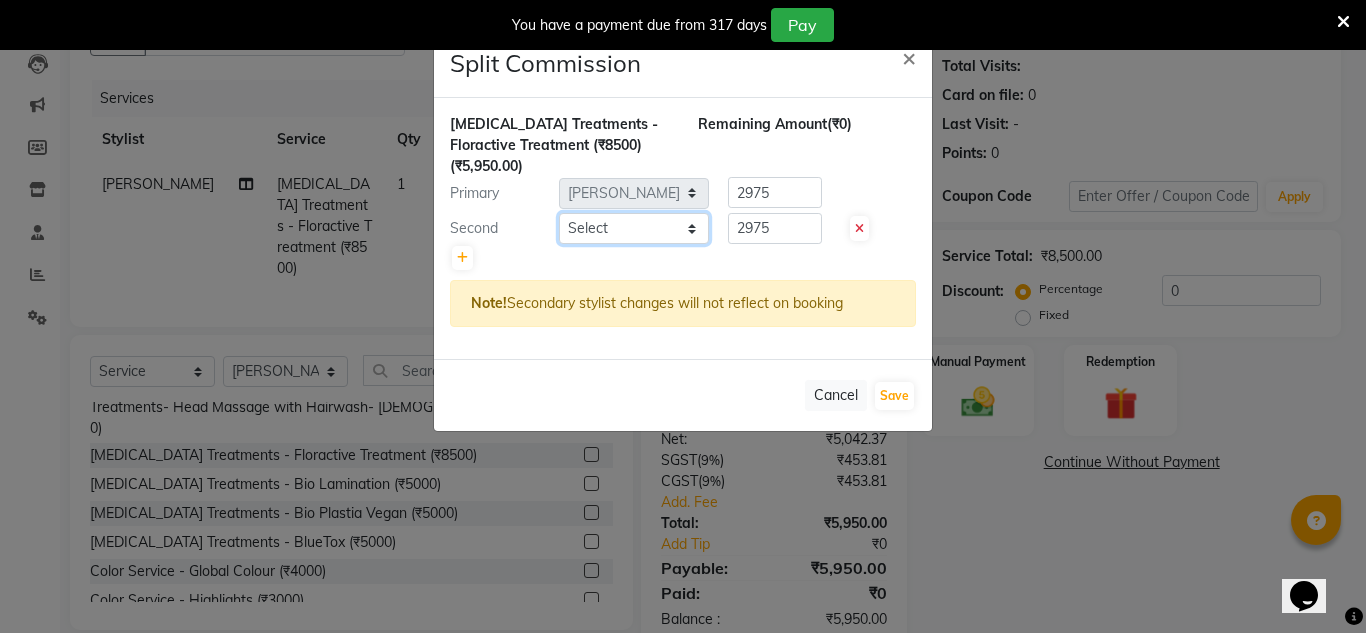 click on "Select  [PERSON_NAME]   Pooja [PERSON_NAME]   [PERSON_NAME]   [PERSON_NAME]   [PERSON_NAME]" 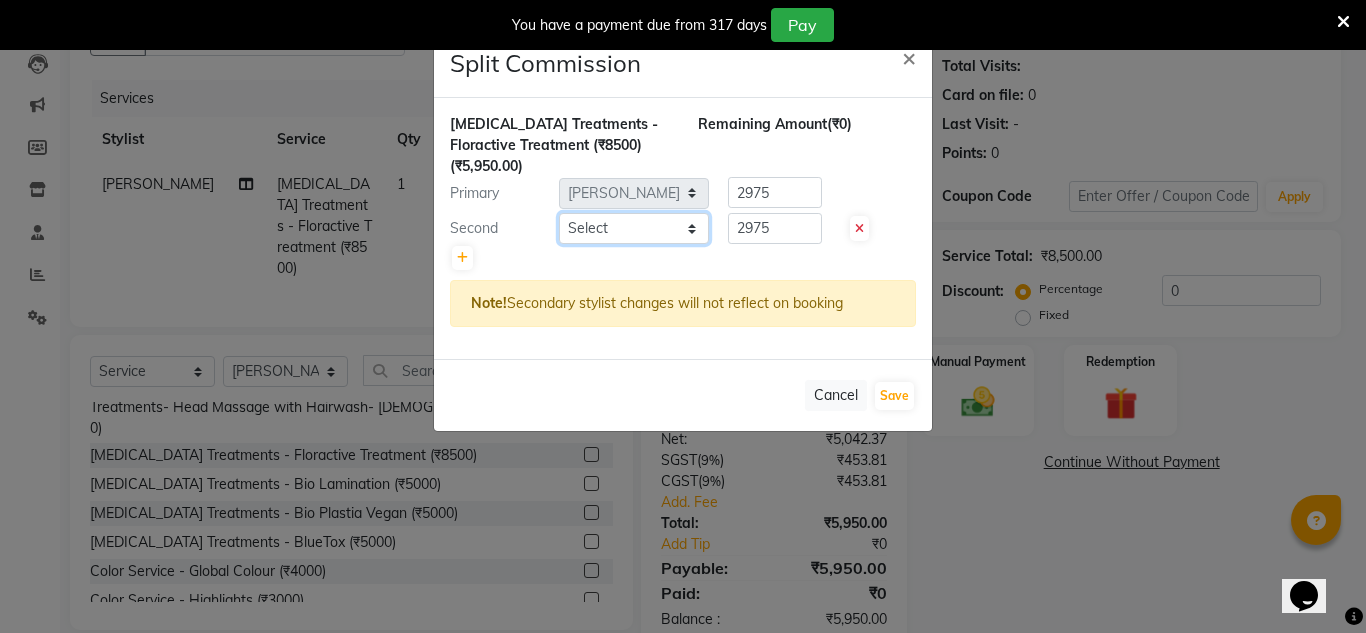select on "65235" 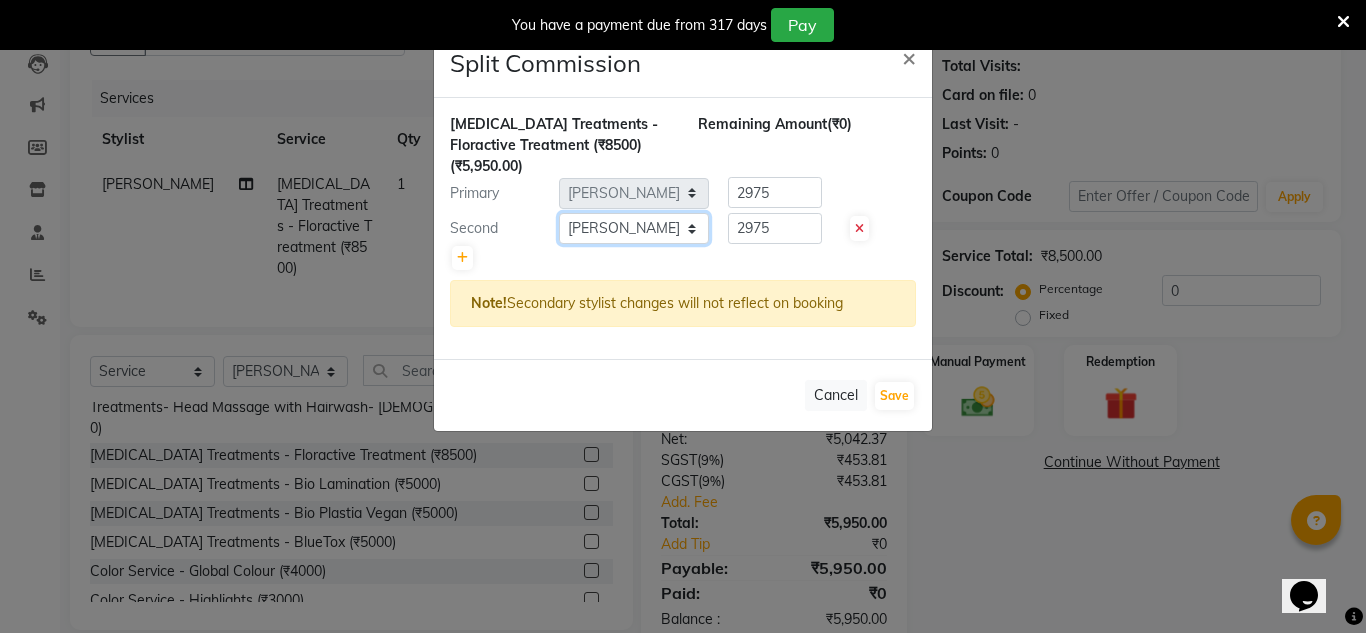 click on "Select  [PERSON_NAME]   Pooja [PERSON_NAME]   [PERSON_NAME]   [PERSON_NAME]   [PERSON_NAME]" 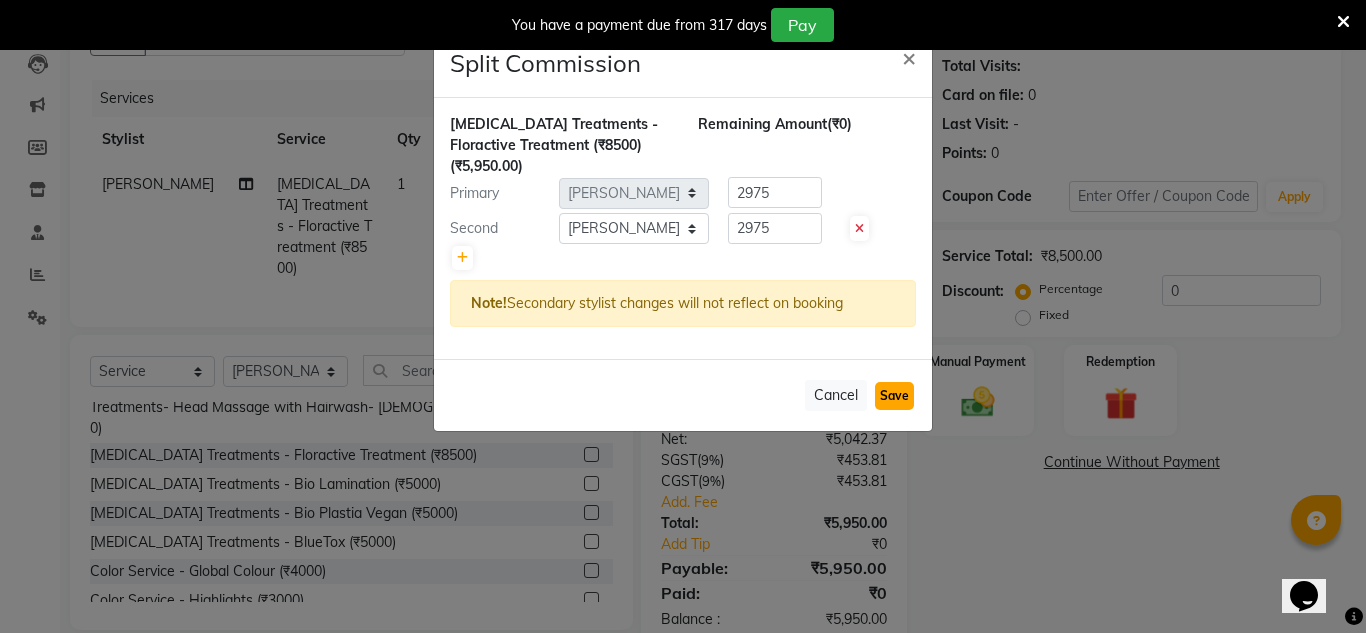click on "Save" 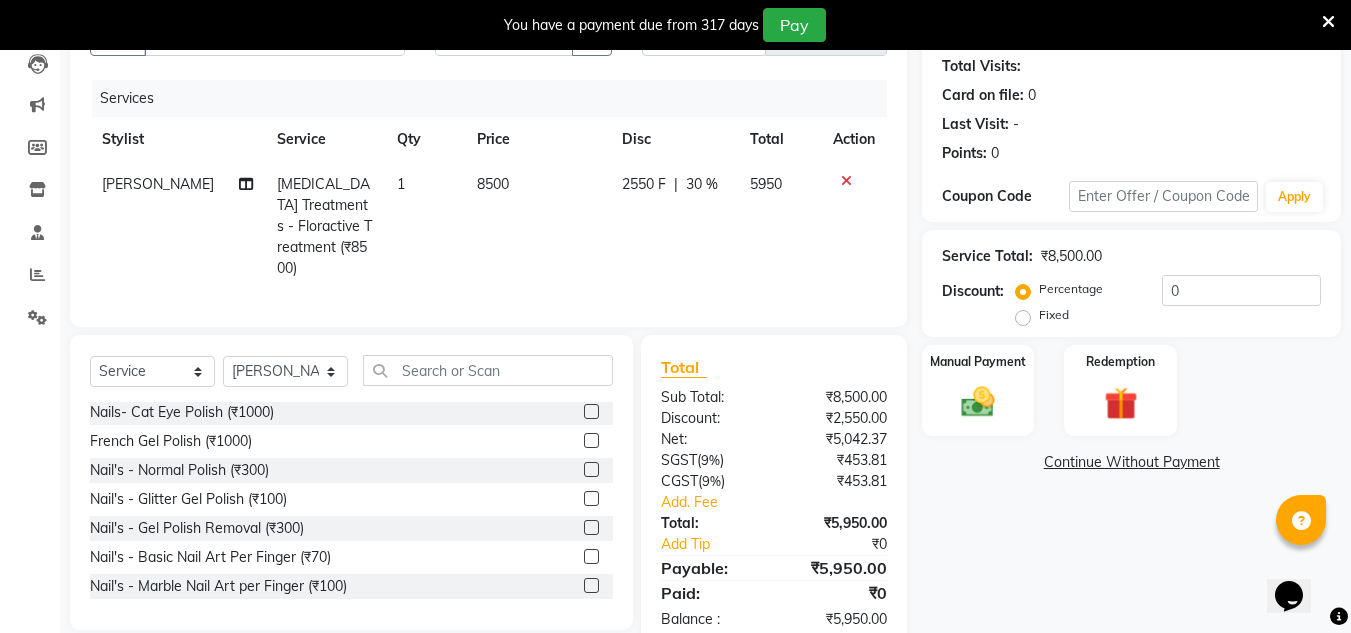 scroll, scrollTop: 1130, scrollLeft: 0, axis: vertical 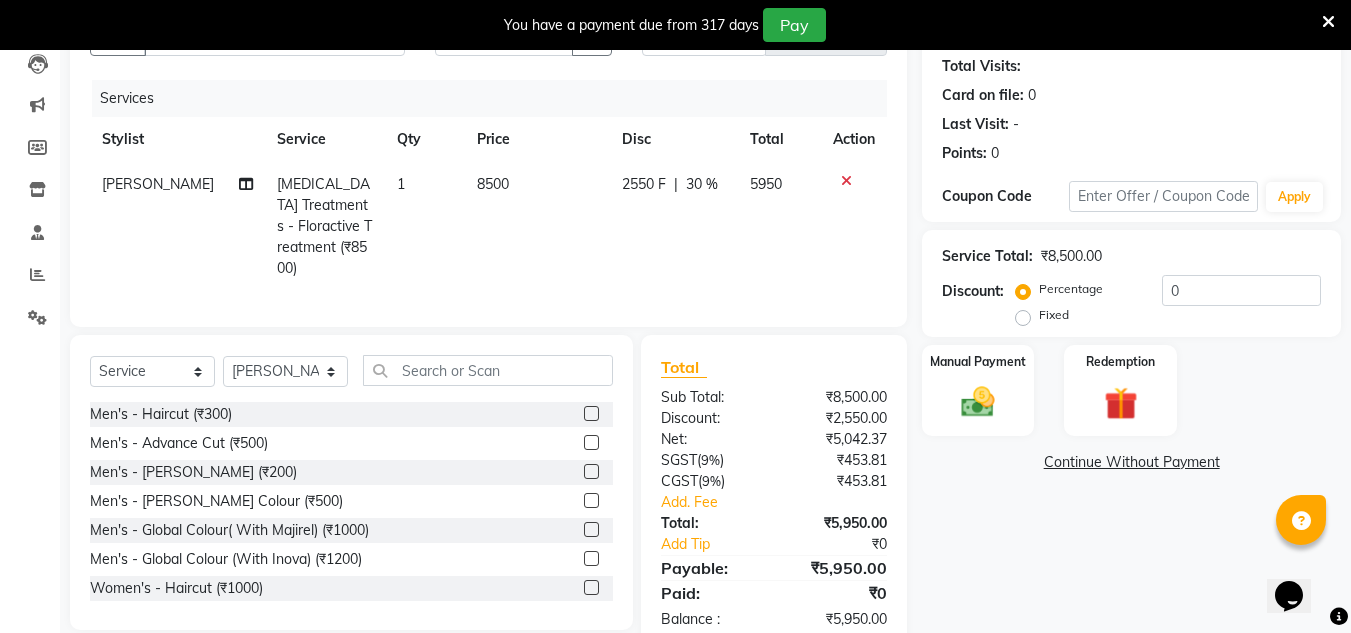 click 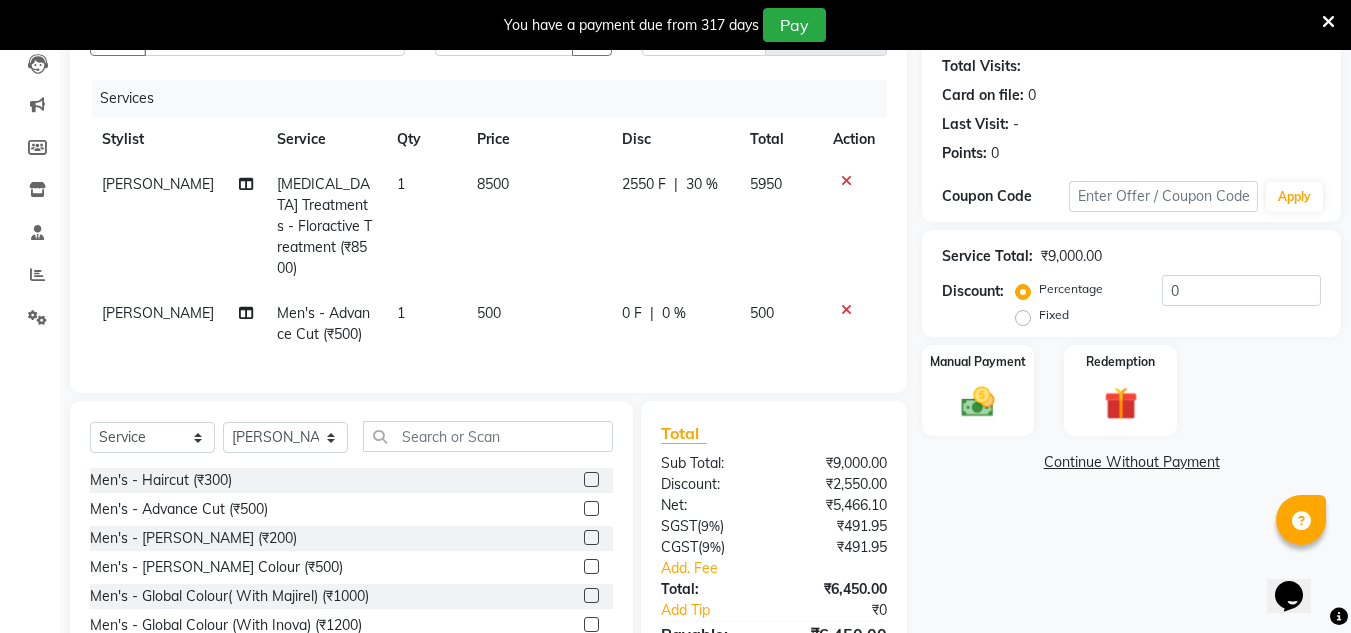 click 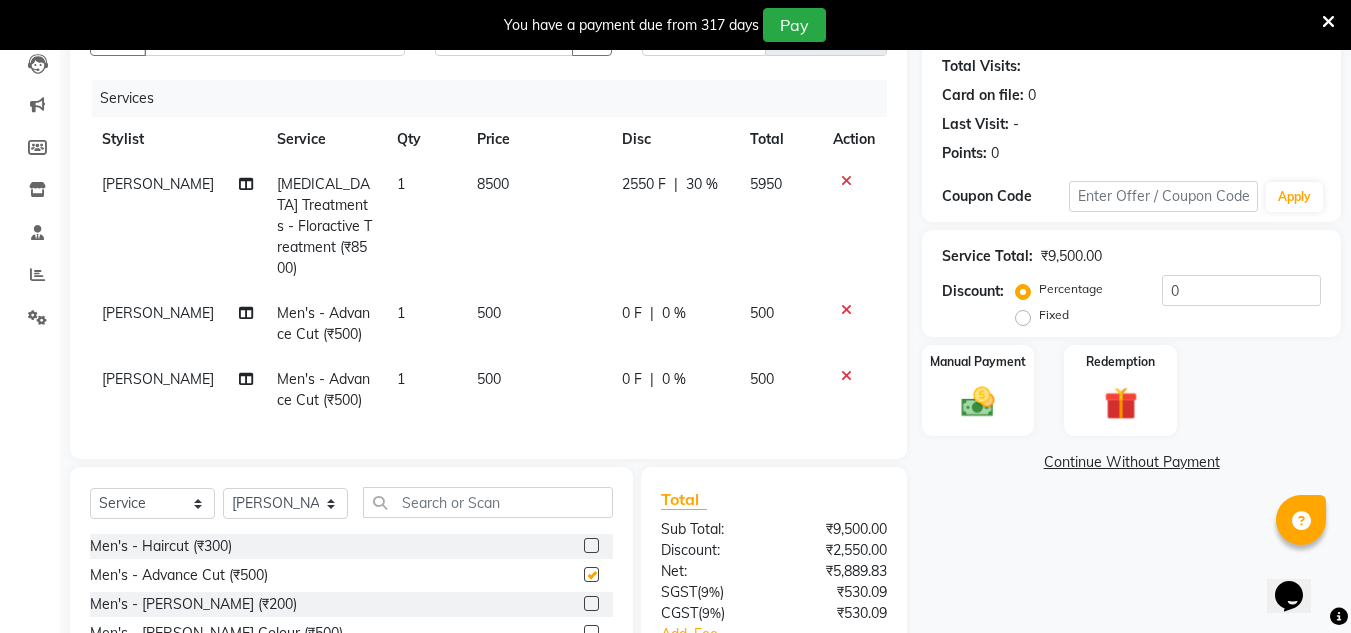 checkbox on "false" 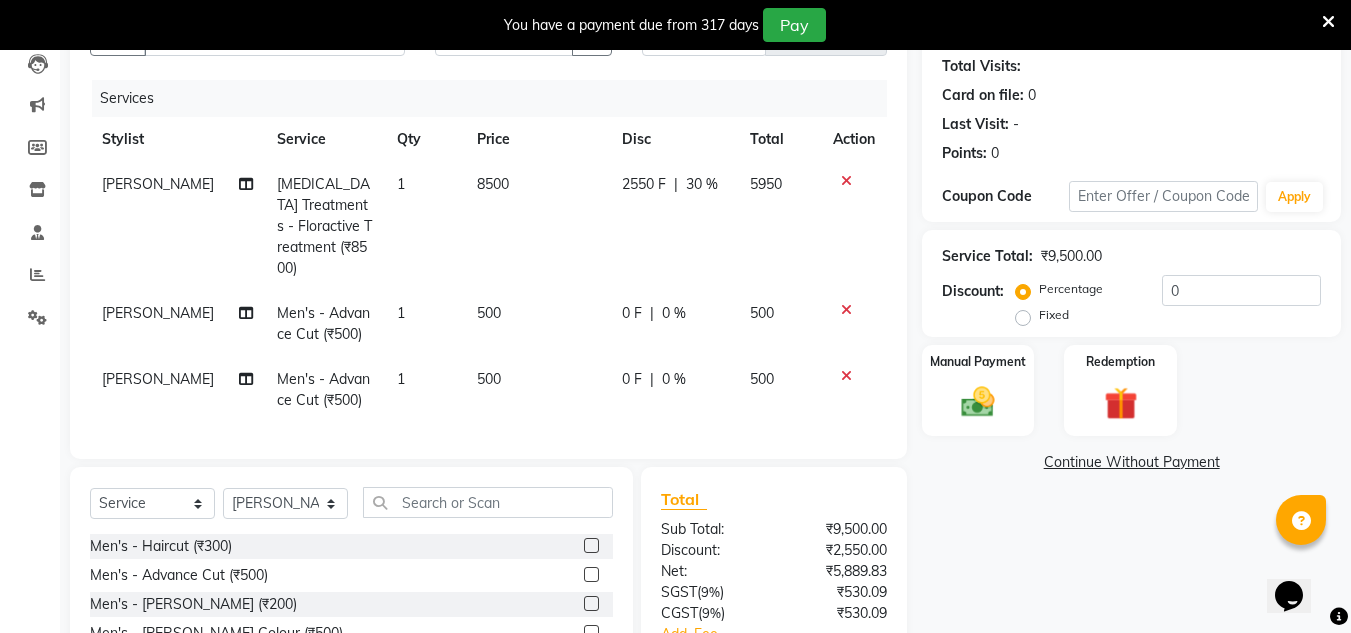 scroll, scrollTop: 391, scrollLeft: 0, axis: vertical 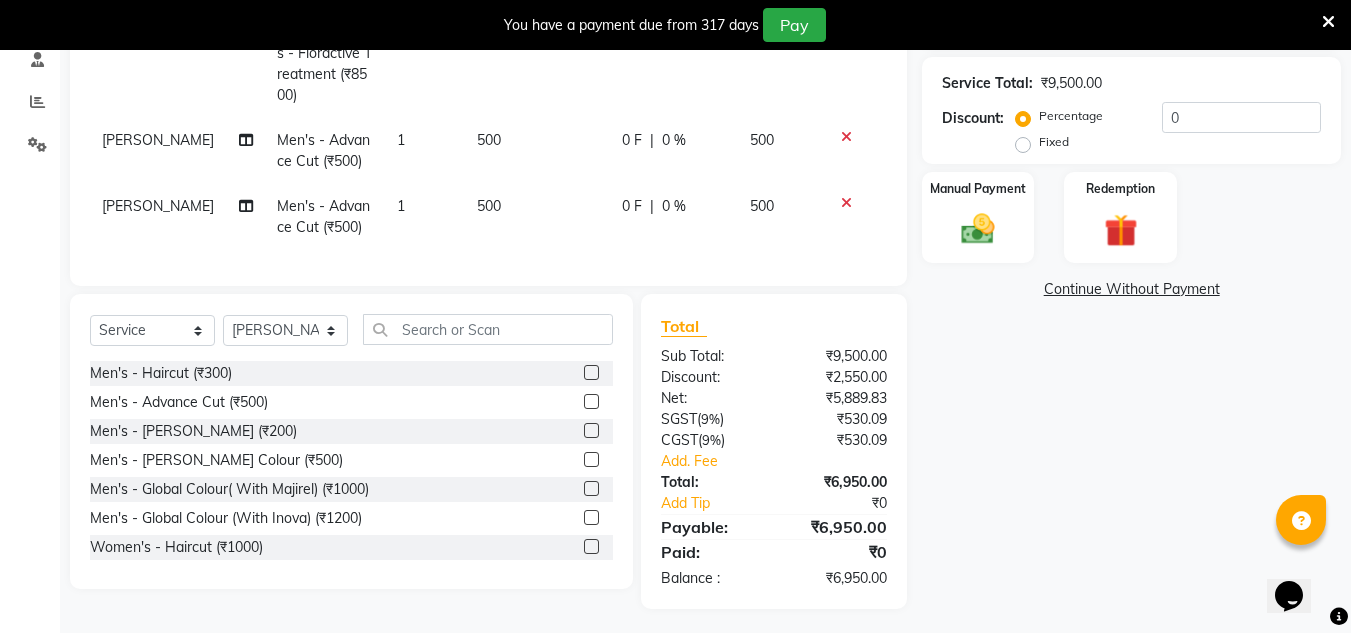 click 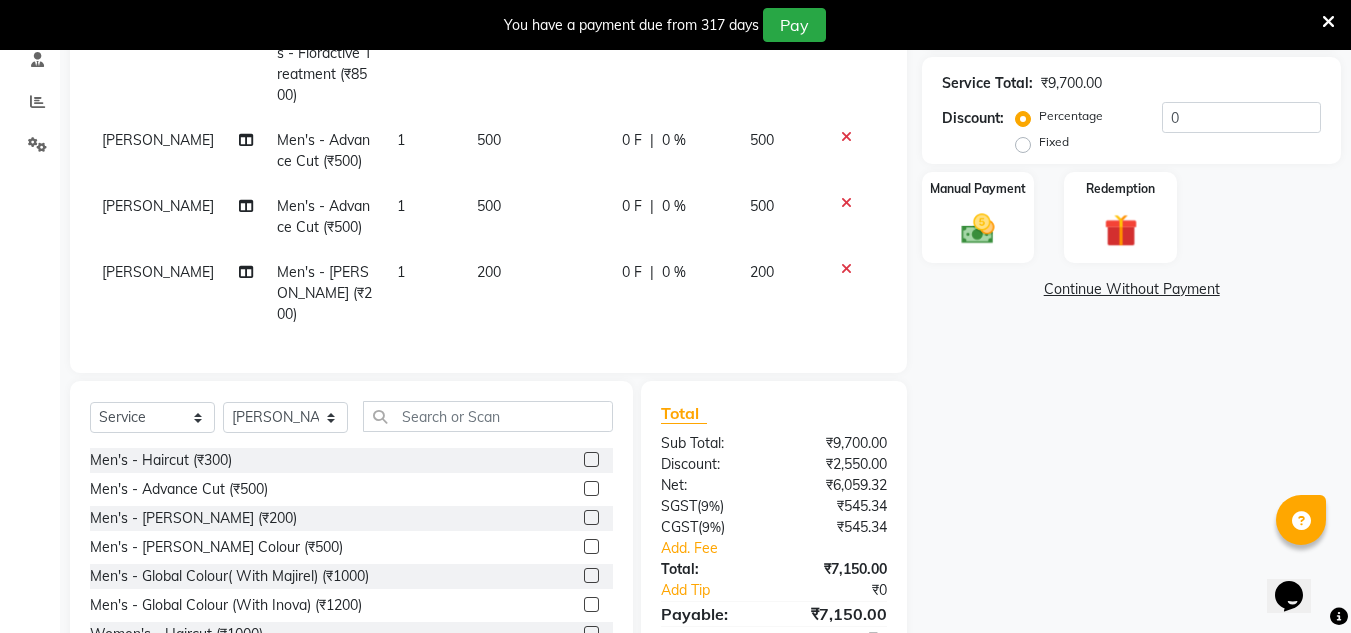checkbox on "false" 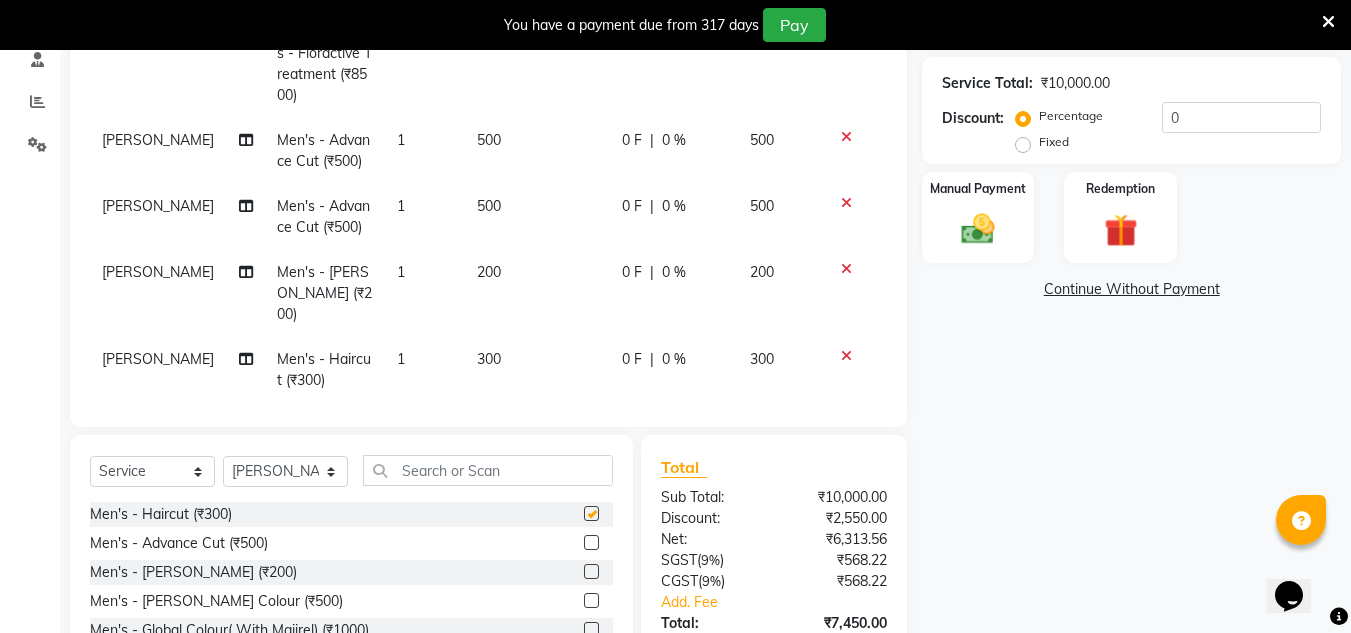 checkbox on "false" 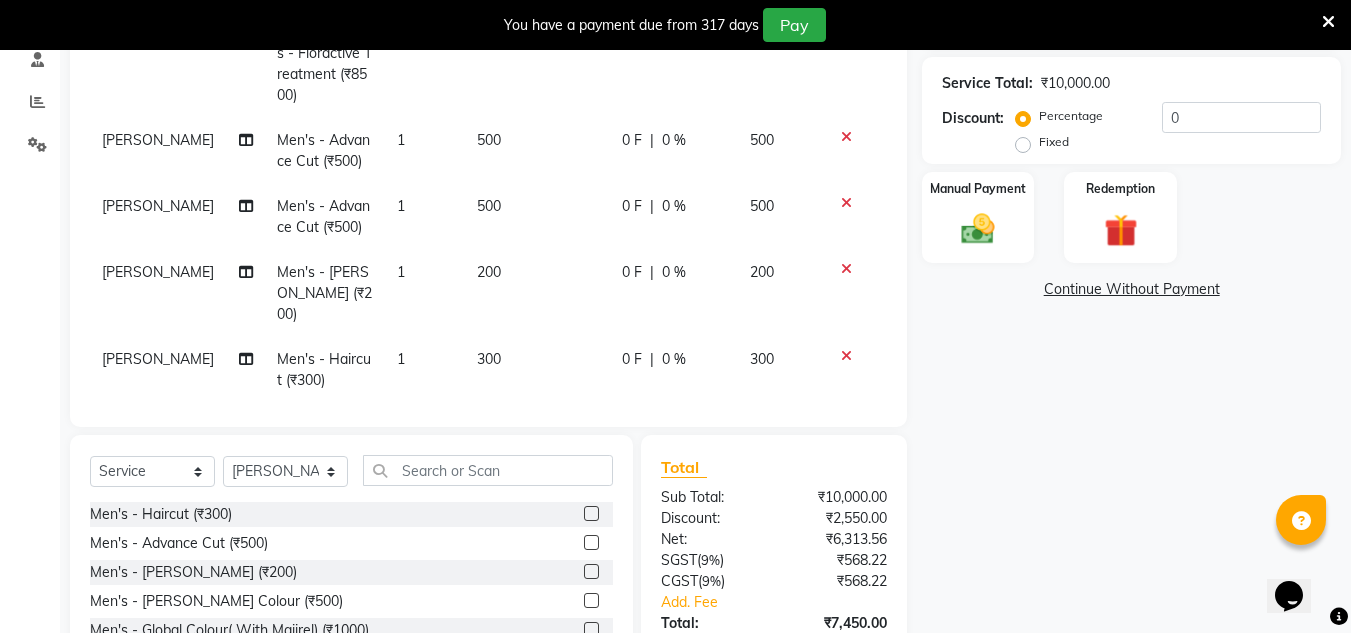 click 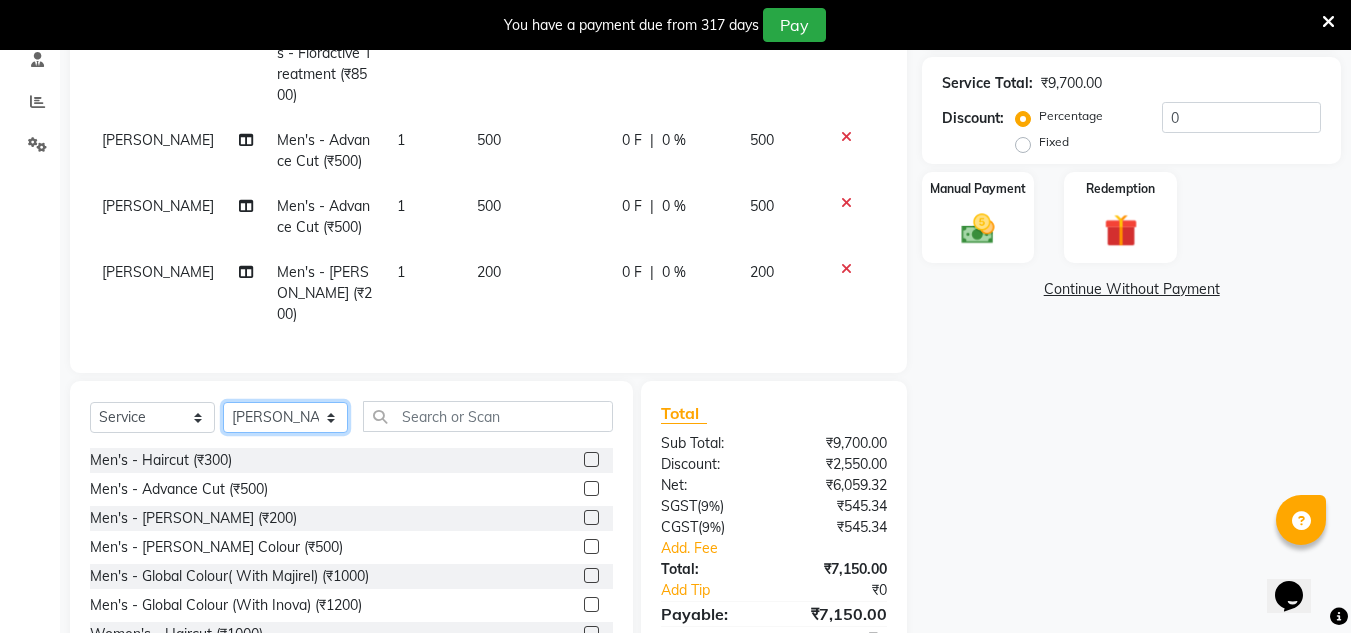 click on "Select Stylist [PERSON_NAME] Pooja [PERSON_NAME] [PERSON_NAME] [PERSON_NAME] [PERSON_NAME]" 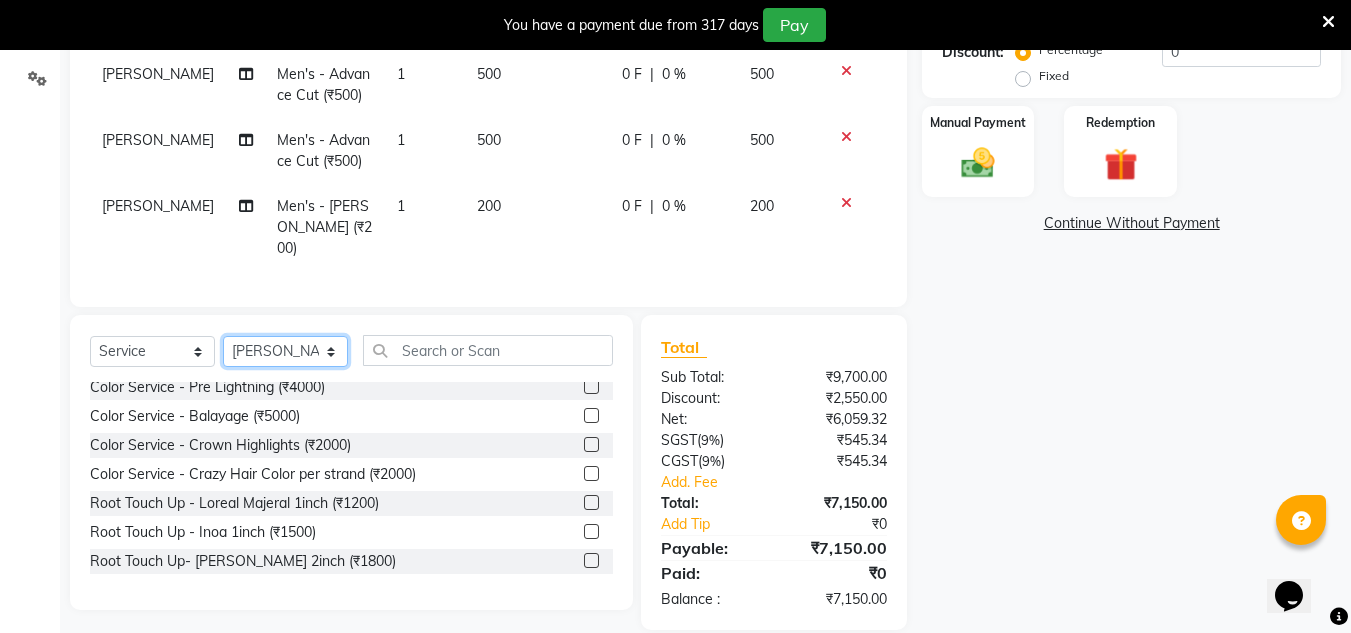 scroll, scrollTop: 757, scrollLeft: 0, axis: vertical 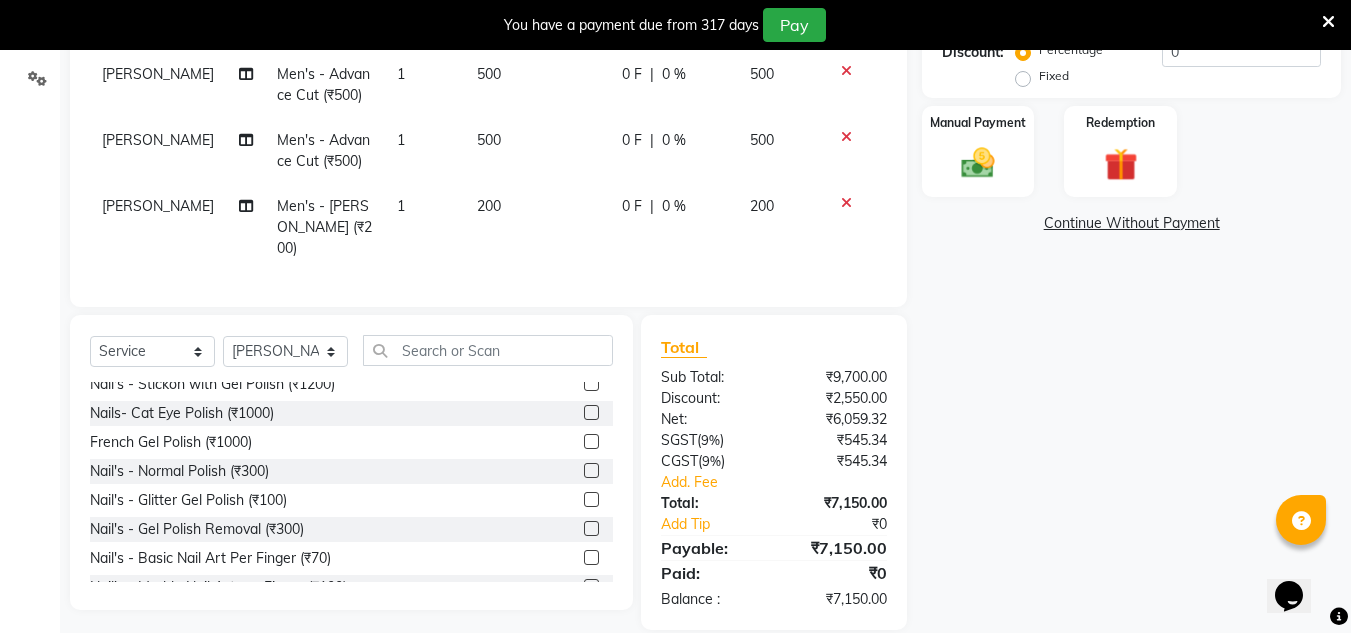 click 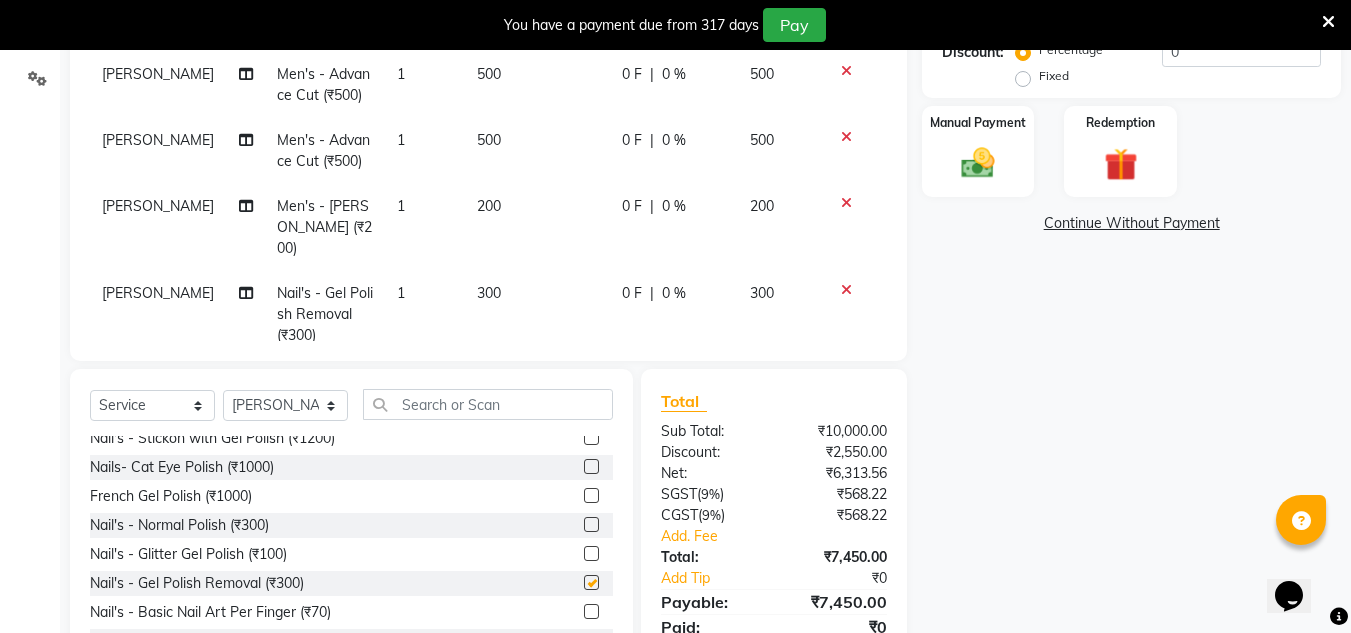 checkbox on "false" 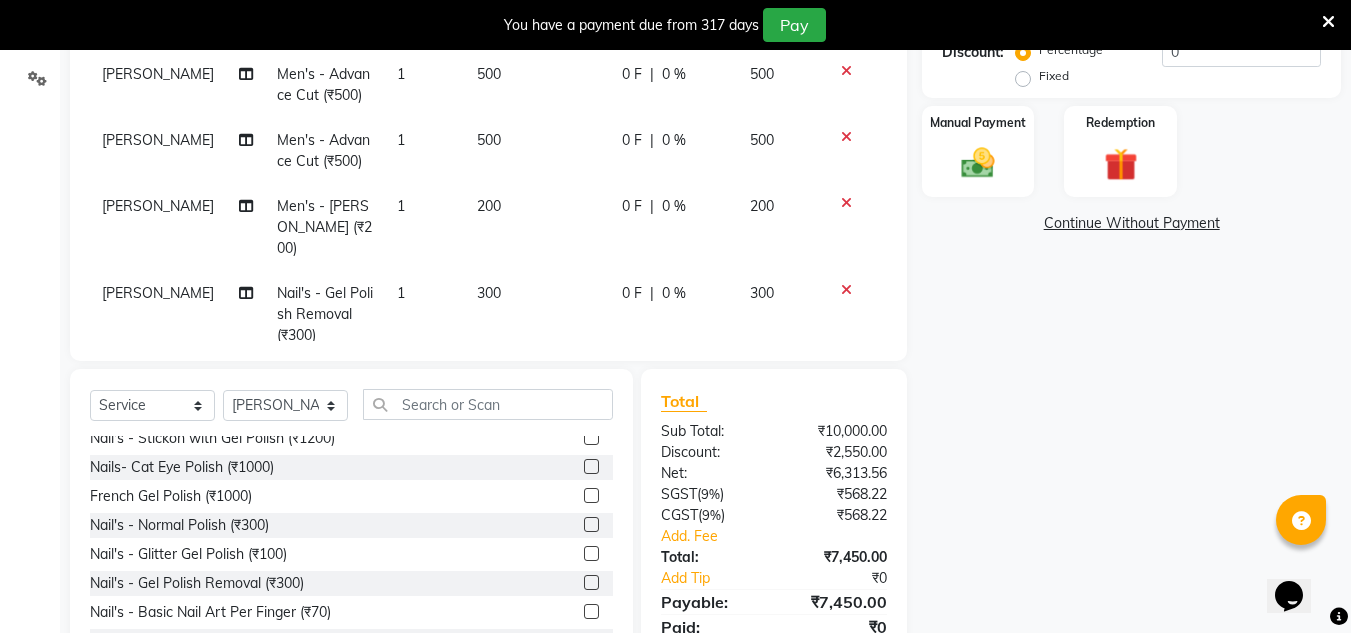 click on "300" 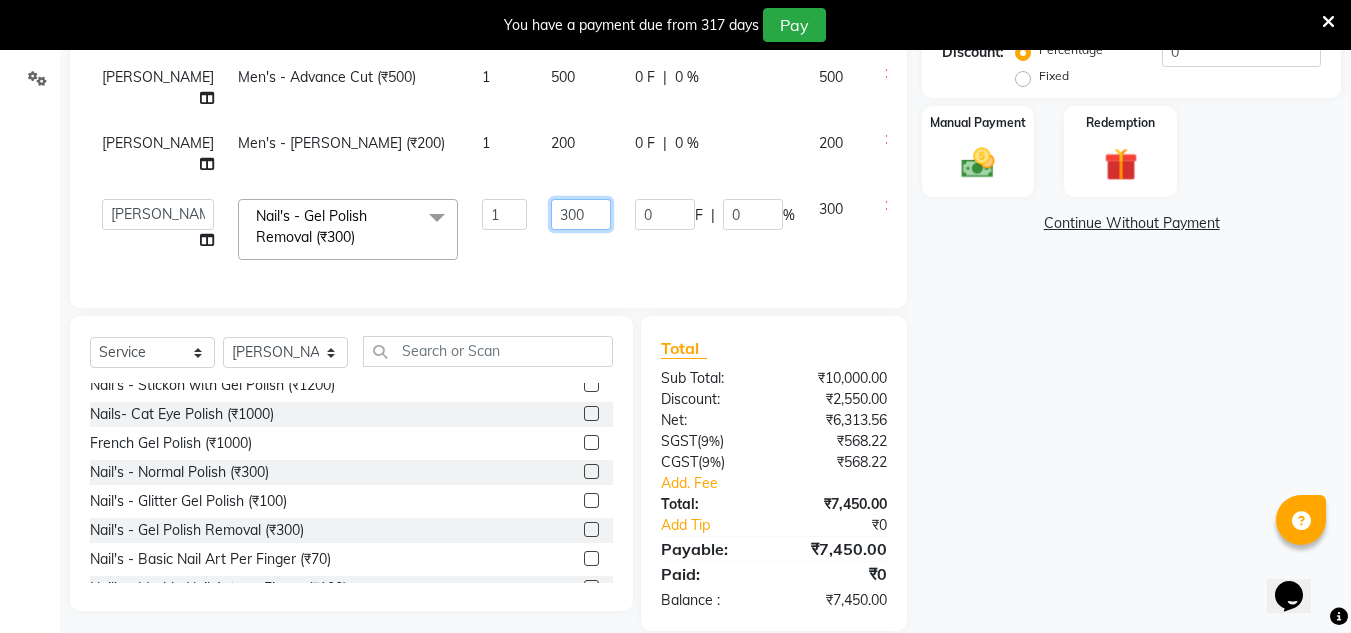 click on "300" 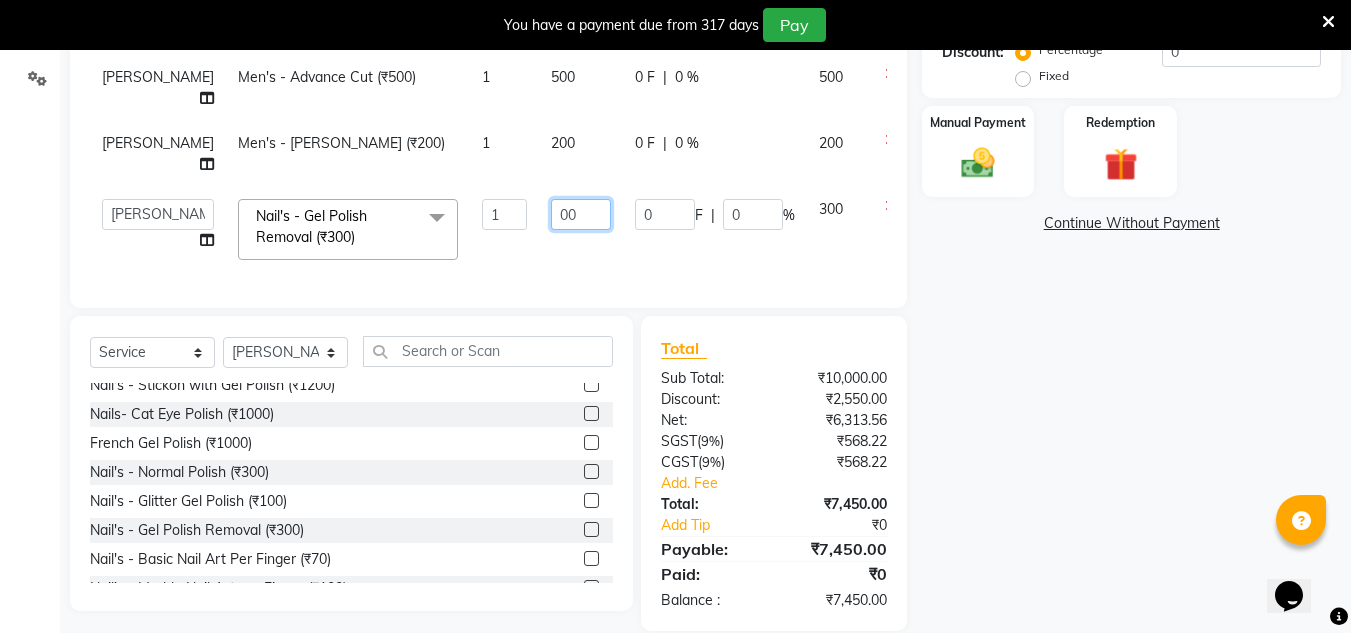 type on "400" 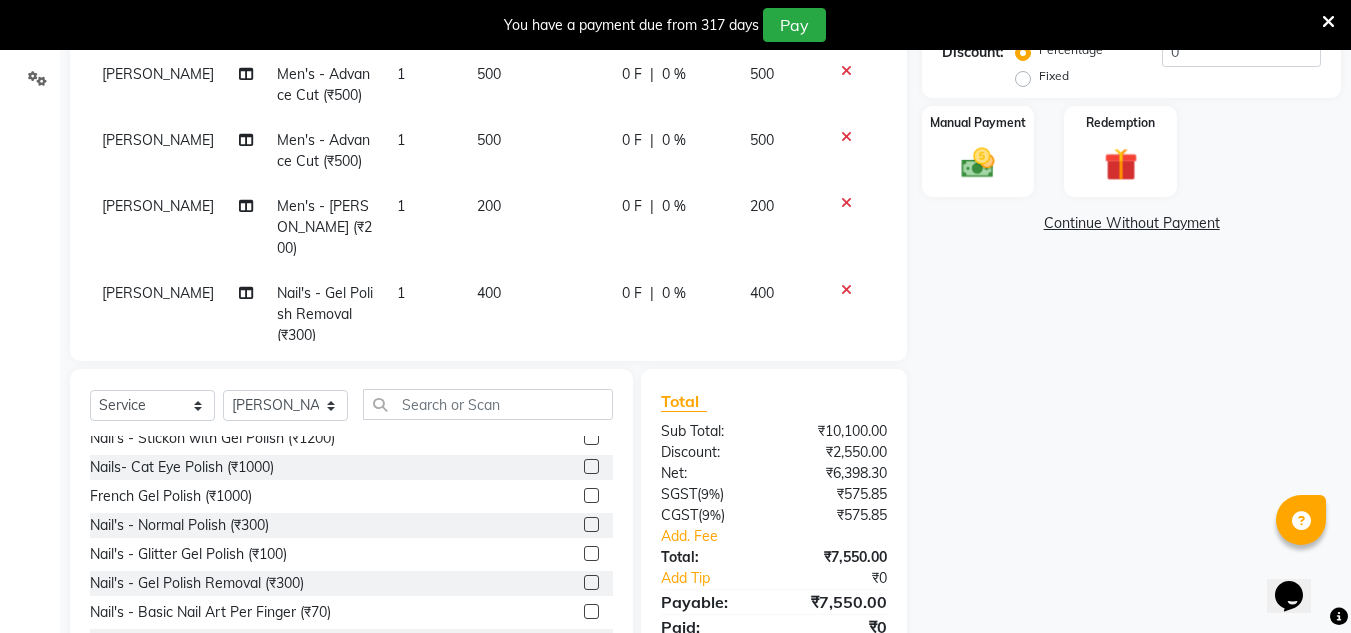 click on "Name: [PERSON_NAME] Membership:  No Active Membership  Total Visits:   Card on file:  0 Last Visit:   - Points:   0  Coupon Code Apply Service Total:  ₹10,100.00  Discount:  Percentage   Fixed  0 Manual Payment Redemption  Continue Without Payment" 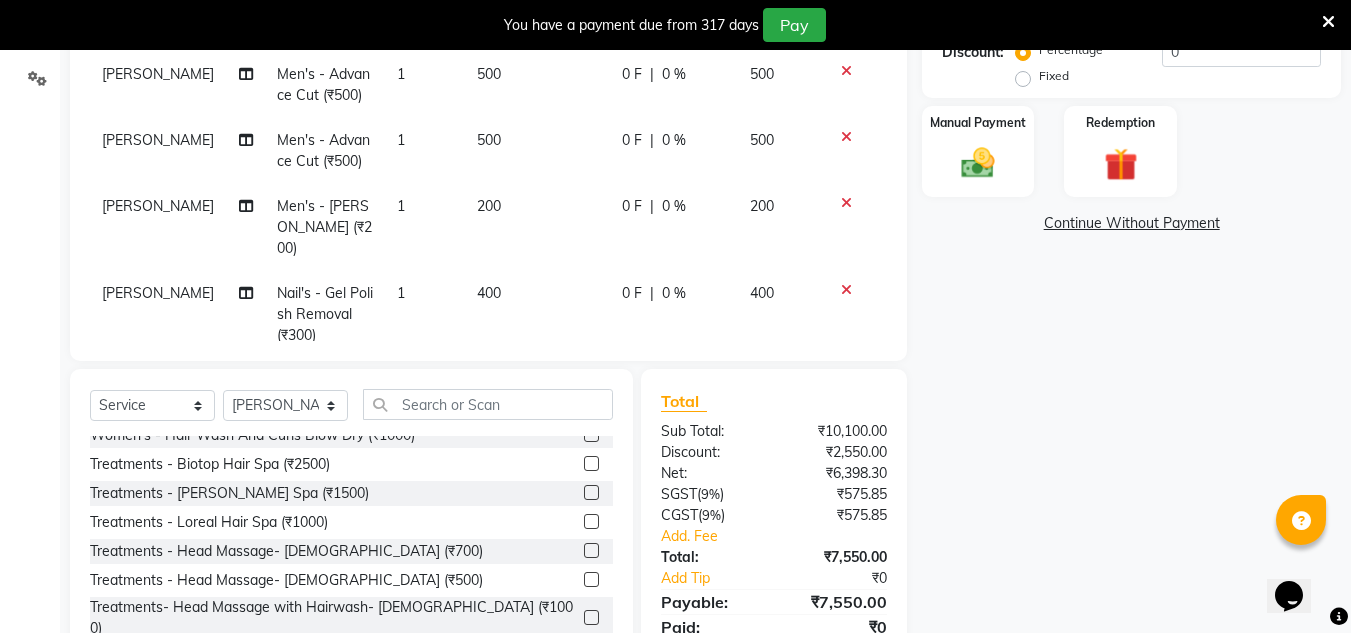 scroll, scrollTop: 313, scrollLeft: 0, axis: vertical 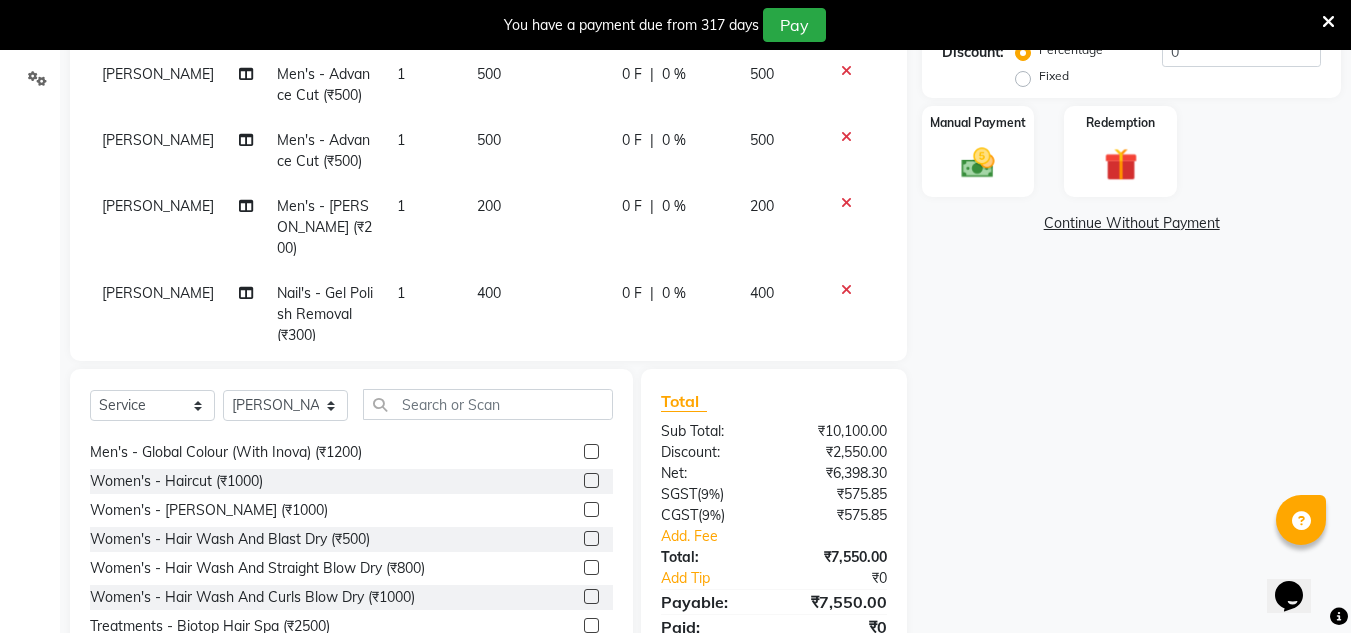 click 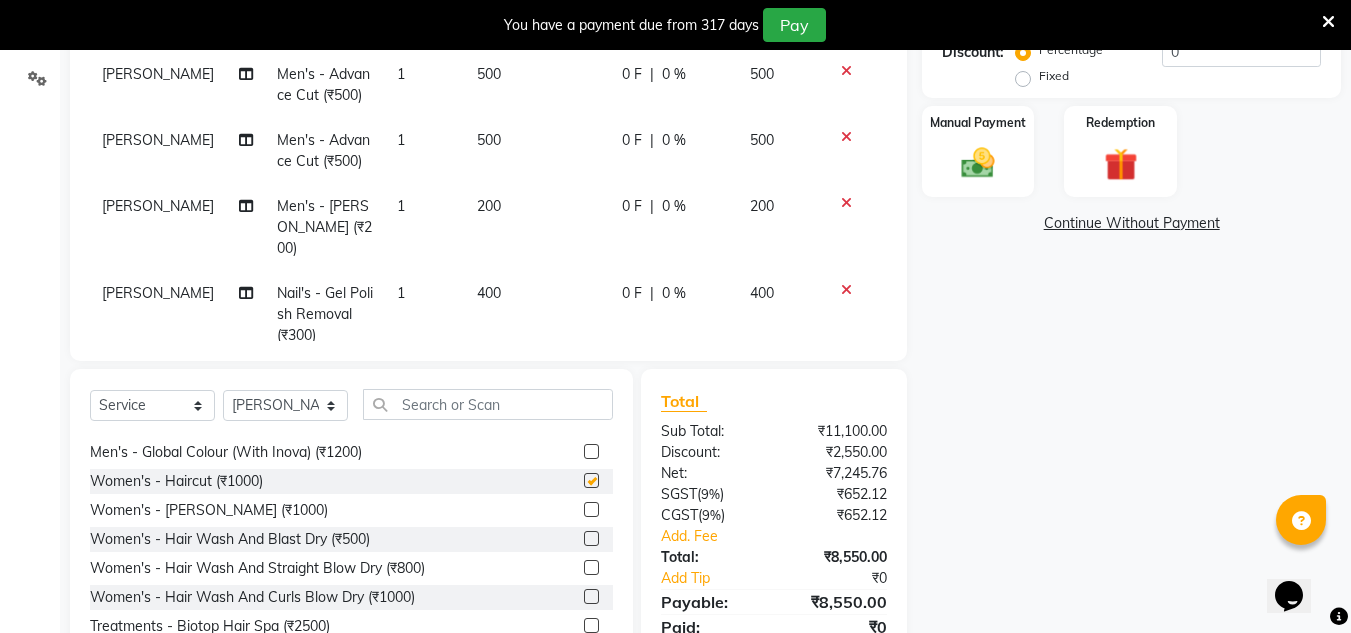 checkbox on "false" 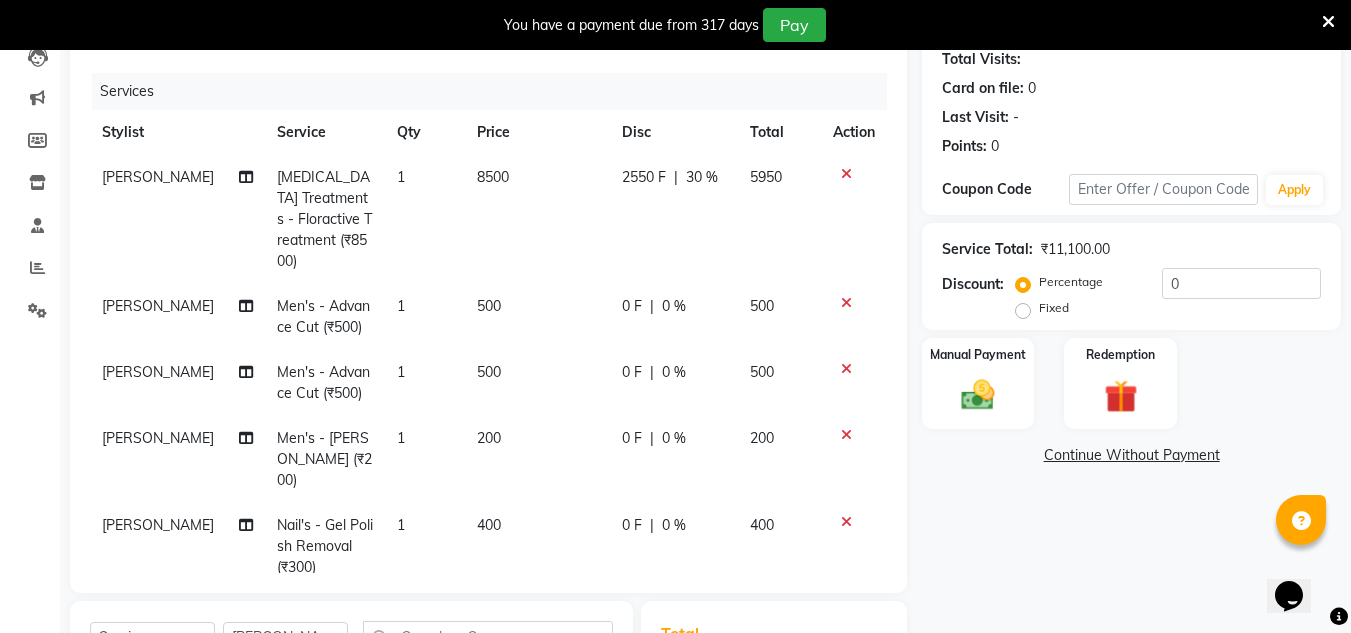 scroll, scrollTop: 223, scrollLeft: 0, axis: vertical 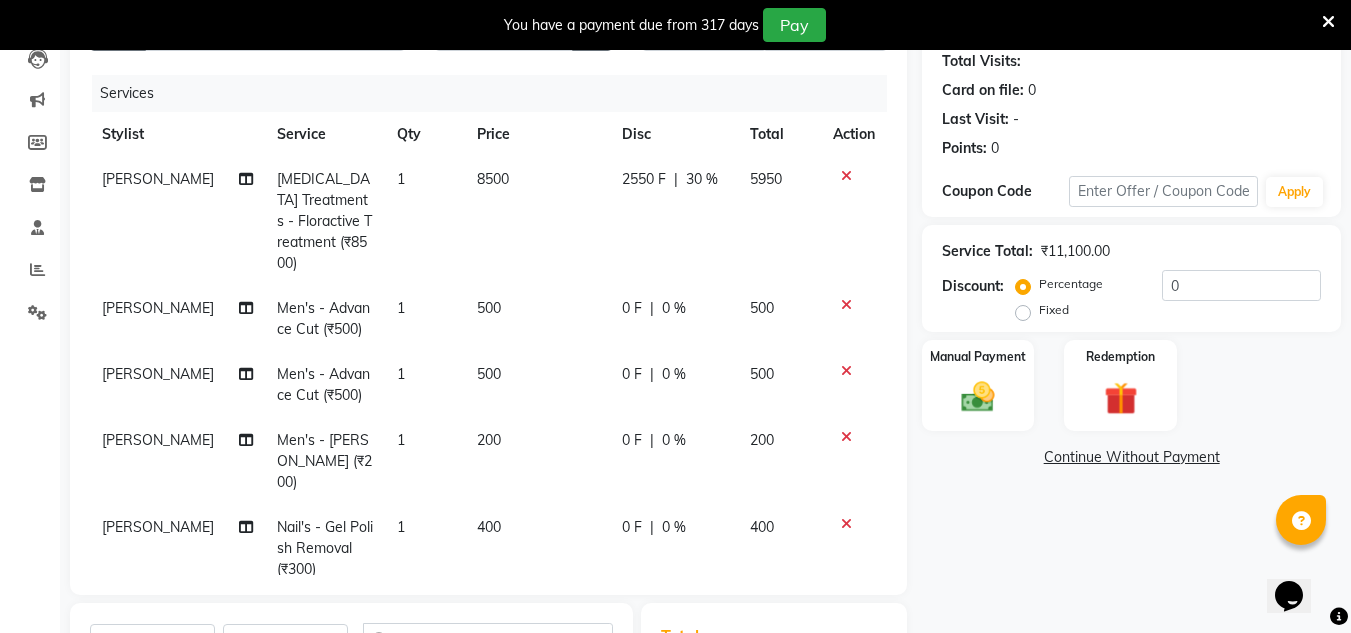 click on "8500" 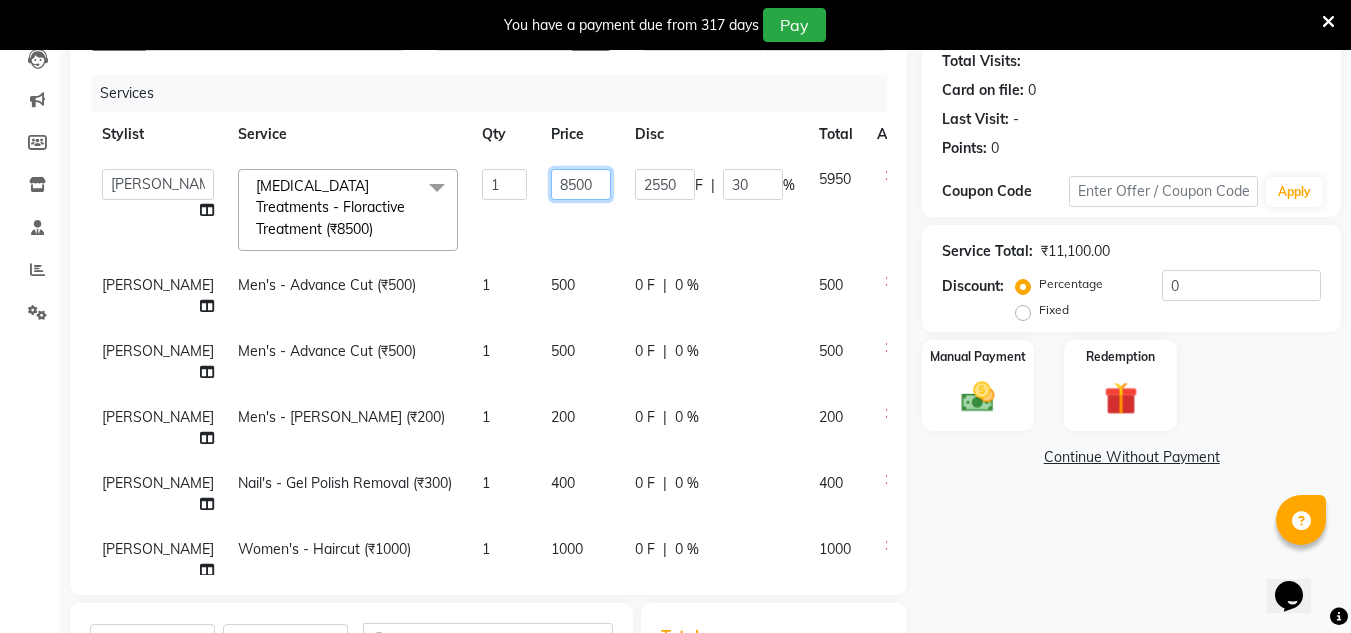 click on "8500" 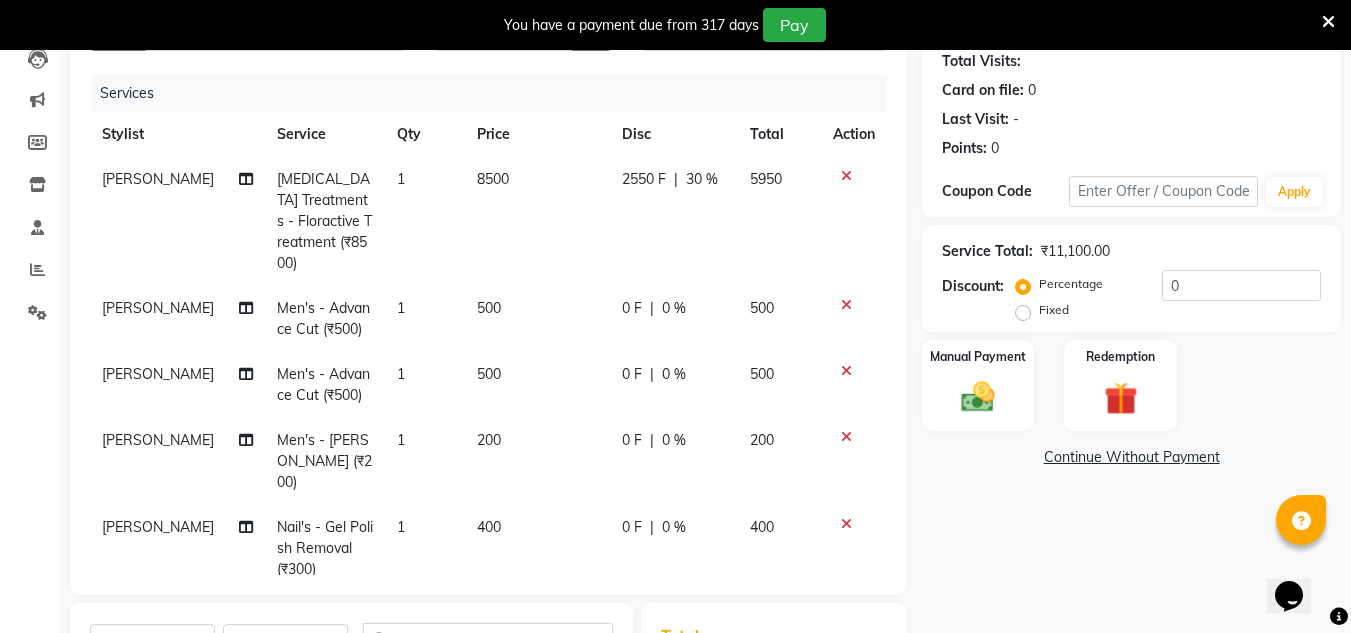 click on "Name: [PERSON_NAME] Membership:  No Active Membership  Total Visits:   Card on file:  0 Last Visit:   - Points:   0  Coupon Code Apply Service Total:  ₹11,100.00  Discount:  Percentage   Fixed  0 Manual Payment Redemption  Continue Without Payment" 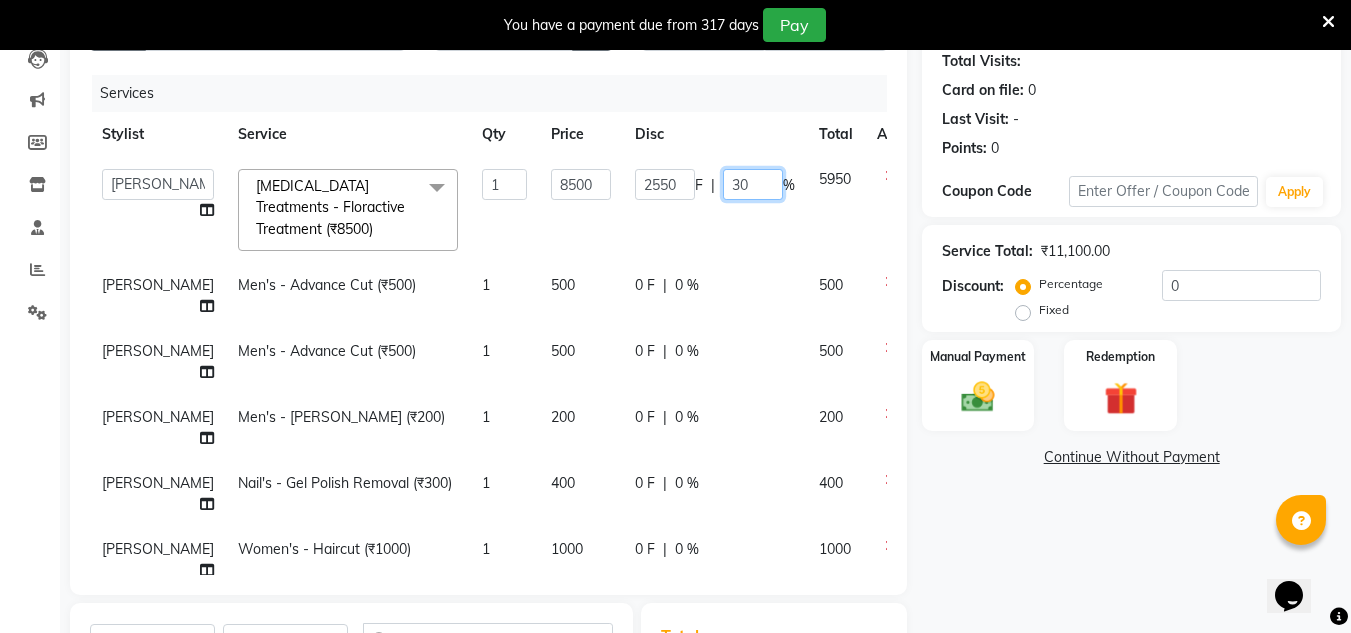 click on "30" 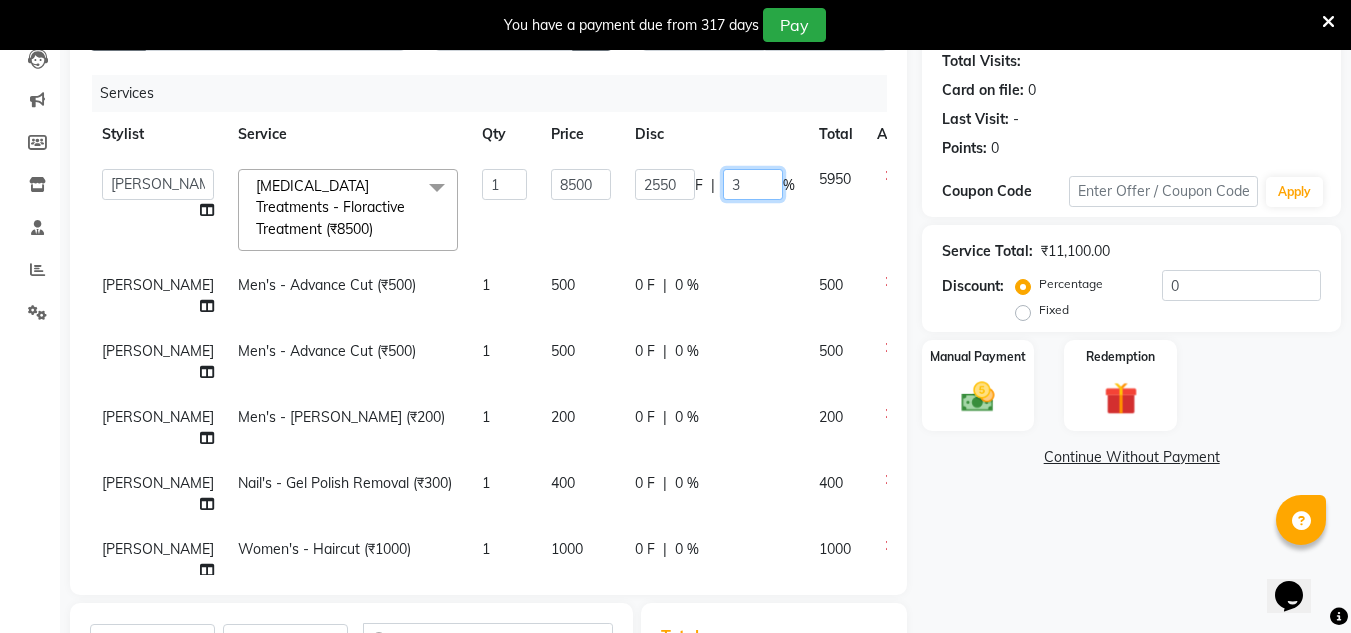 type 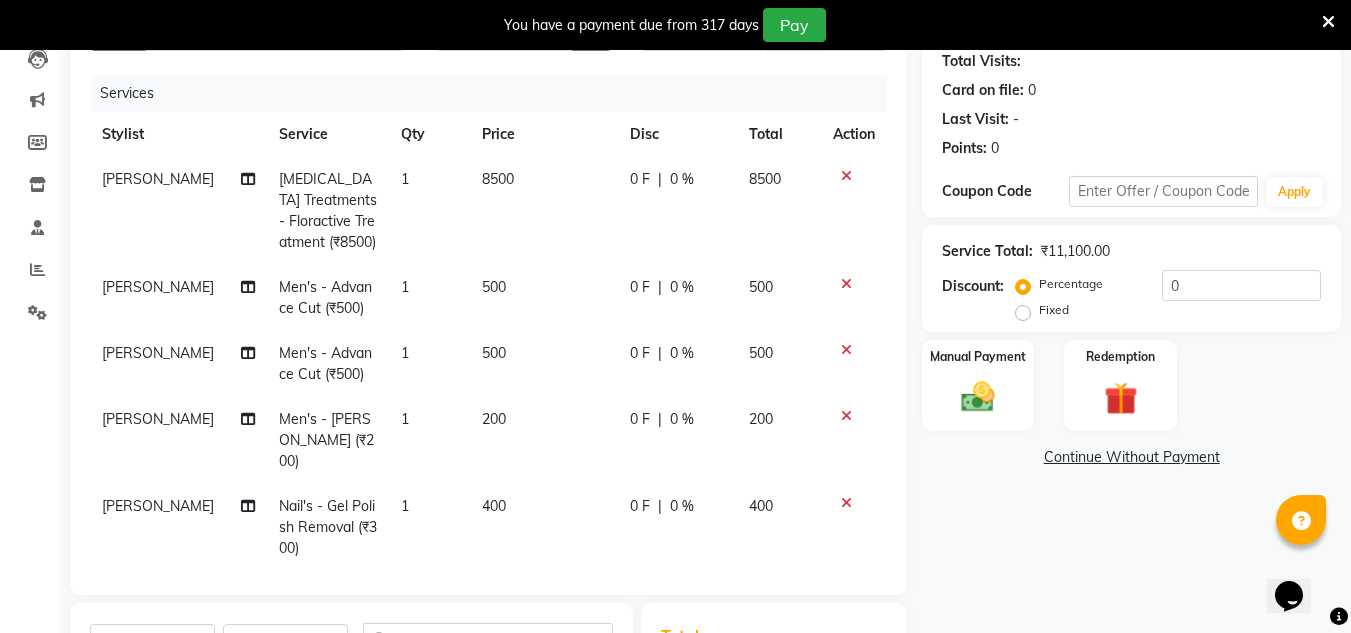 click on "8500" 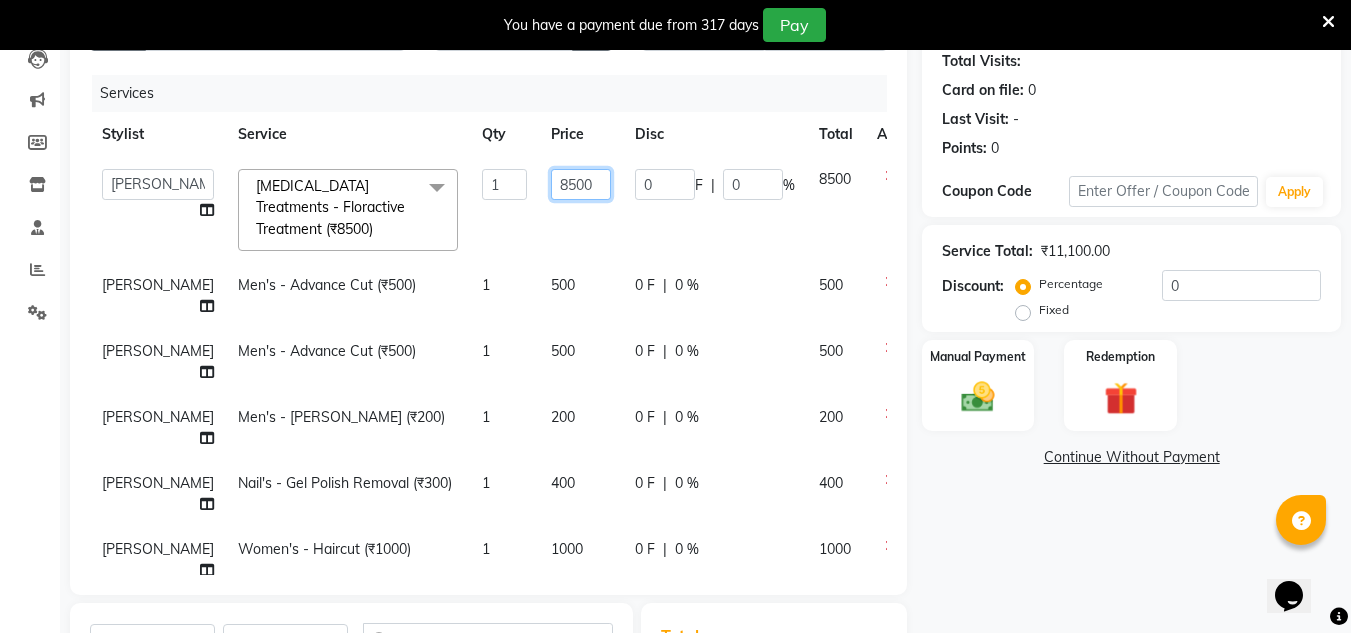 click on "8500" 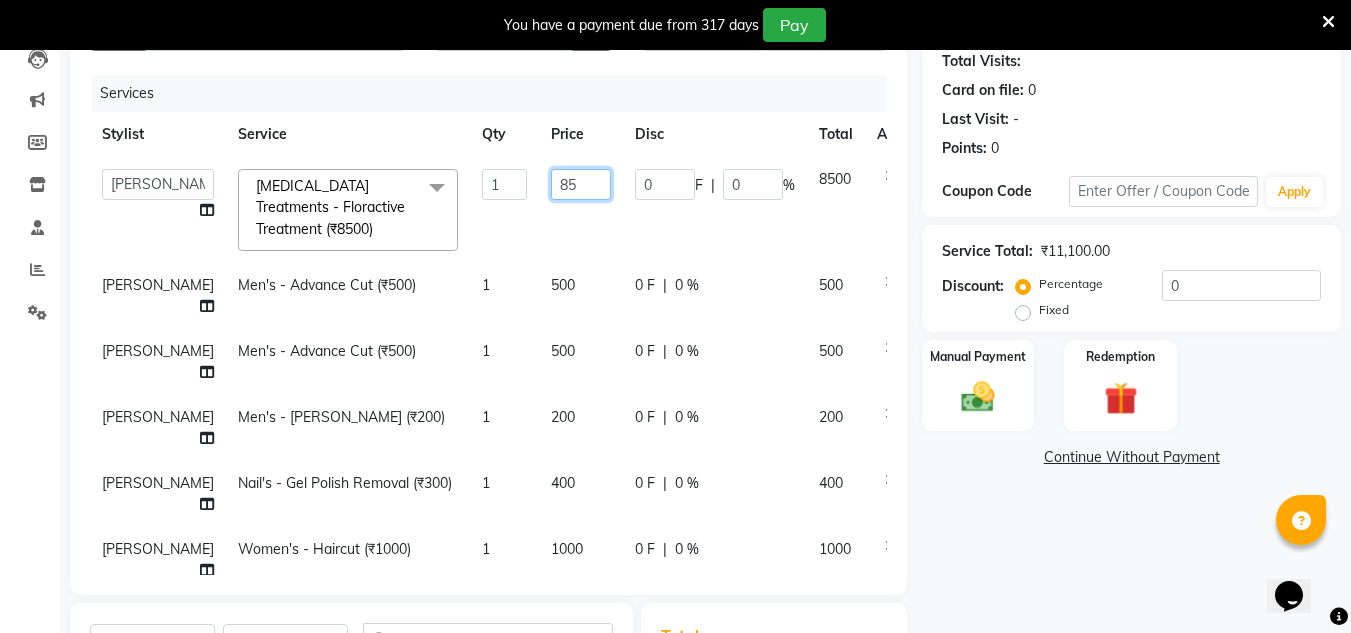 type on "8" 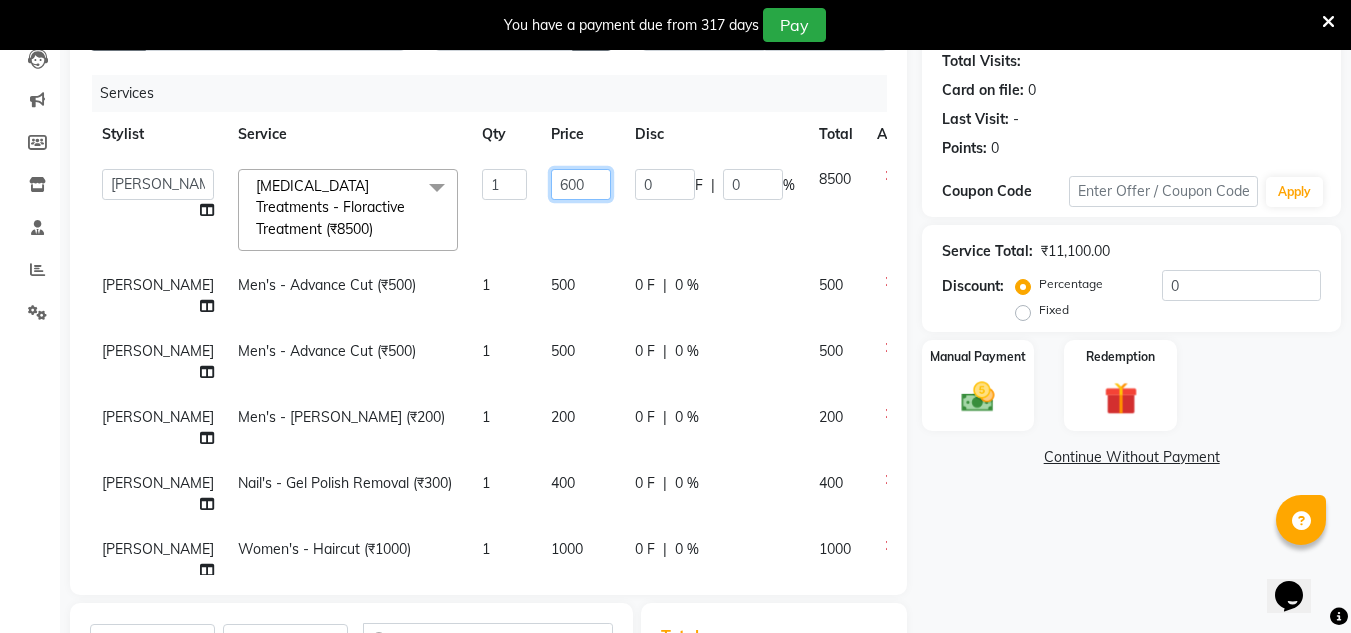 type on "6000" 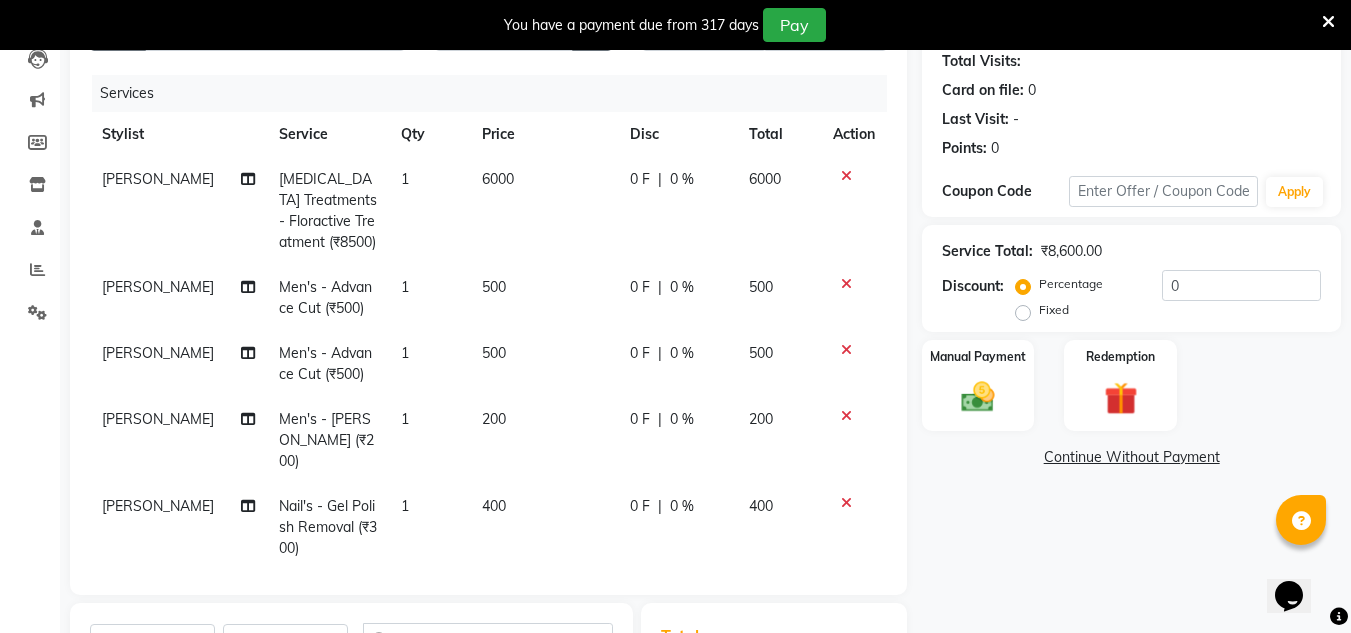 click on "Name: [PERSON_NAME] Membership:  No Active Membership  Total Visits:   Card on file:  0 Last Visit:   - Points:   0  Coupon Code Apply Service Total:  ₹8,600.00  Discount:  Percentage   Fixed  0 Manual Payment Redemption  Continue Without Payment" 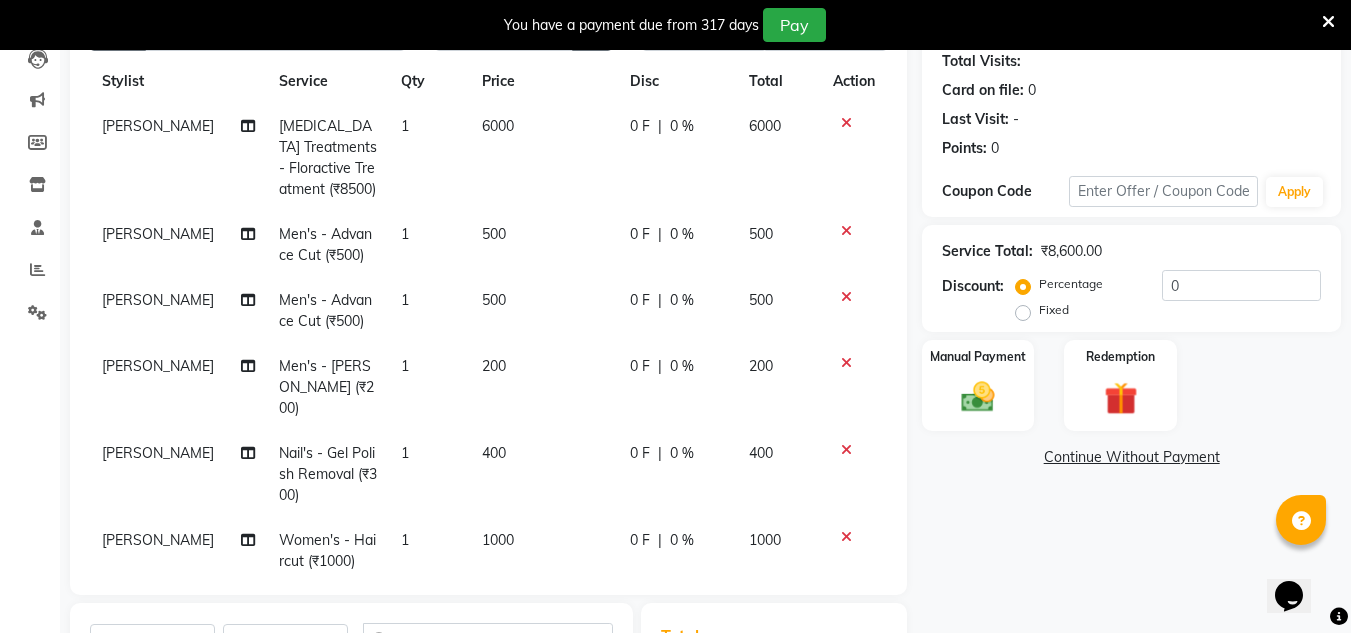 scroll, scrollTop: 72, scrollLeft: 0, axis: vertical 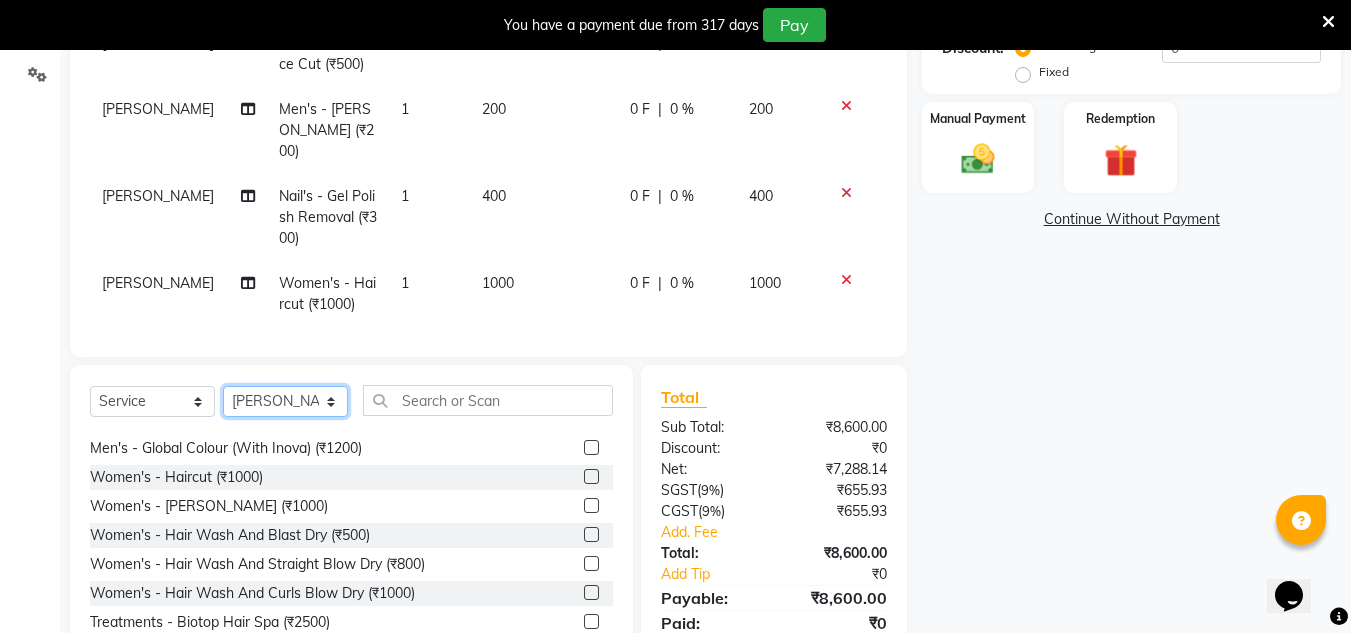 click on "Select Stylist [PERSON_NAME] Pooja [PERSON_NAME] [PERSON_NAME] [PERSON_NAME] [PERSON_NAME]" 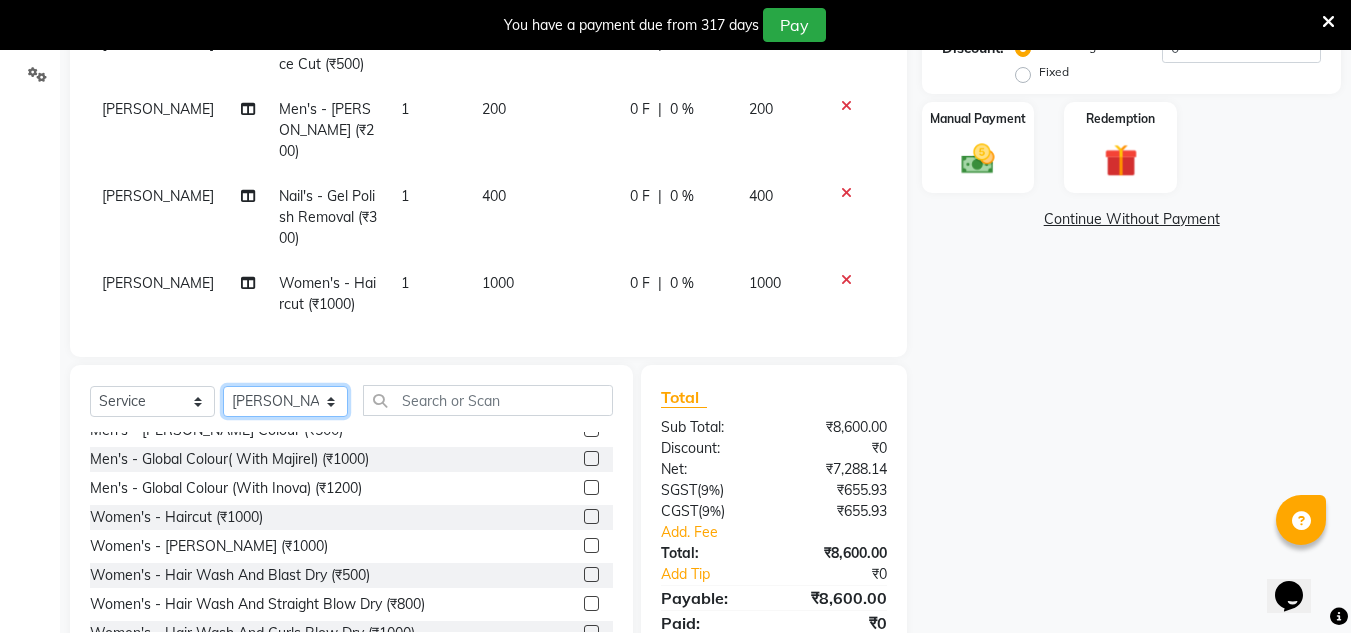 scroll, scrollTop: 81, scrollLeft: 0, axis: vertical 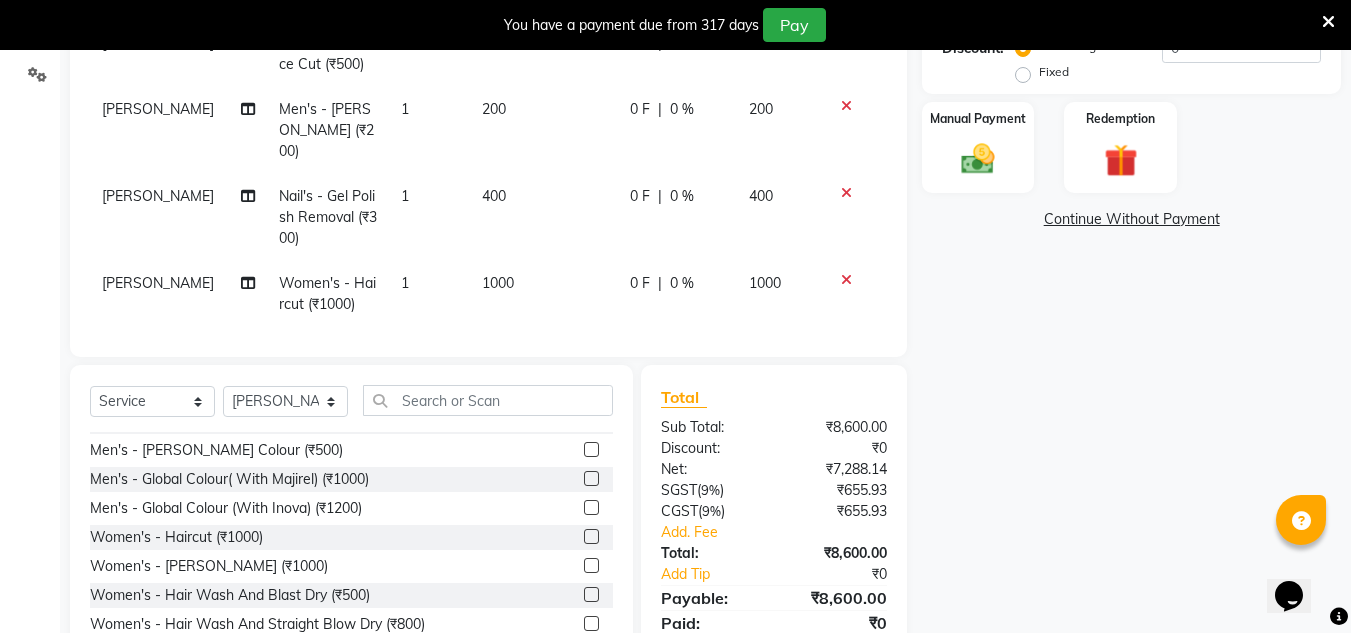 click 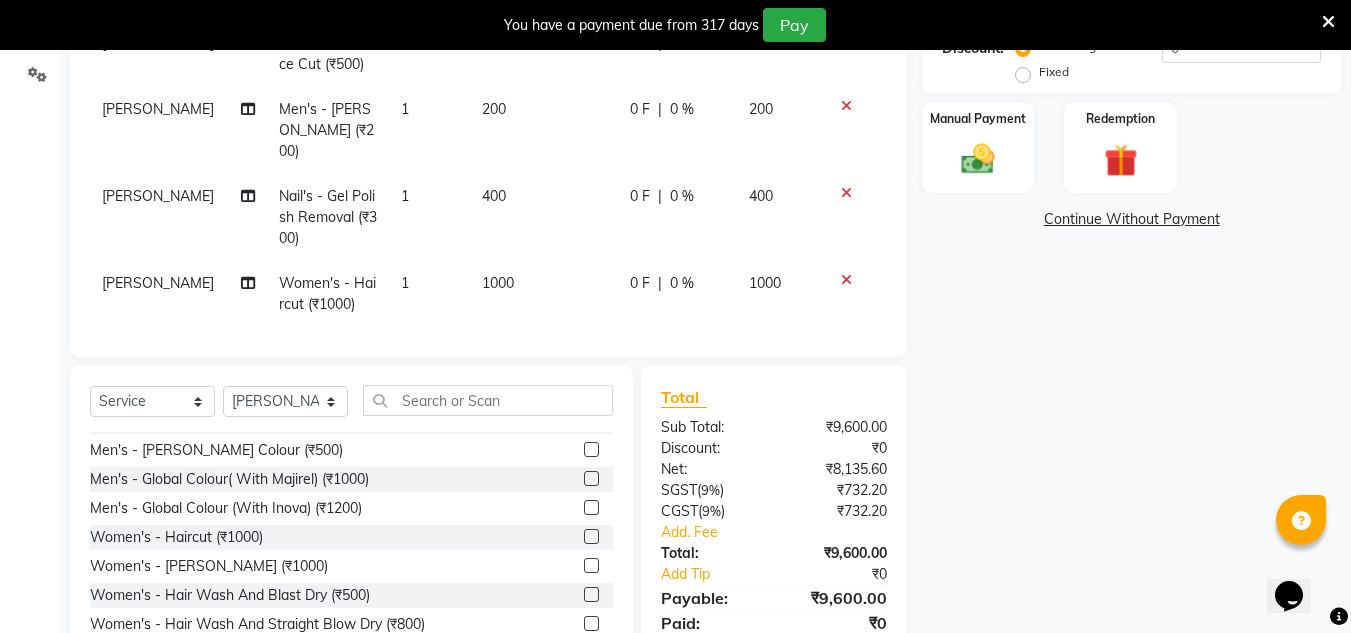 click 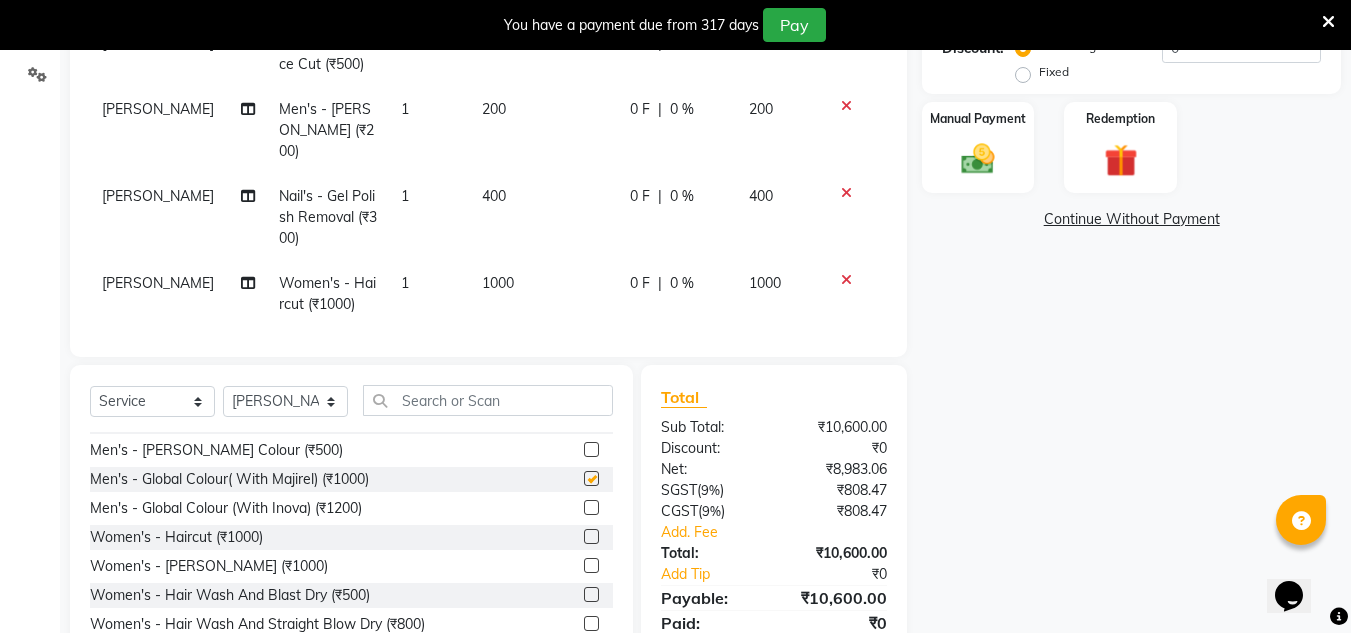 checkbox on "false" 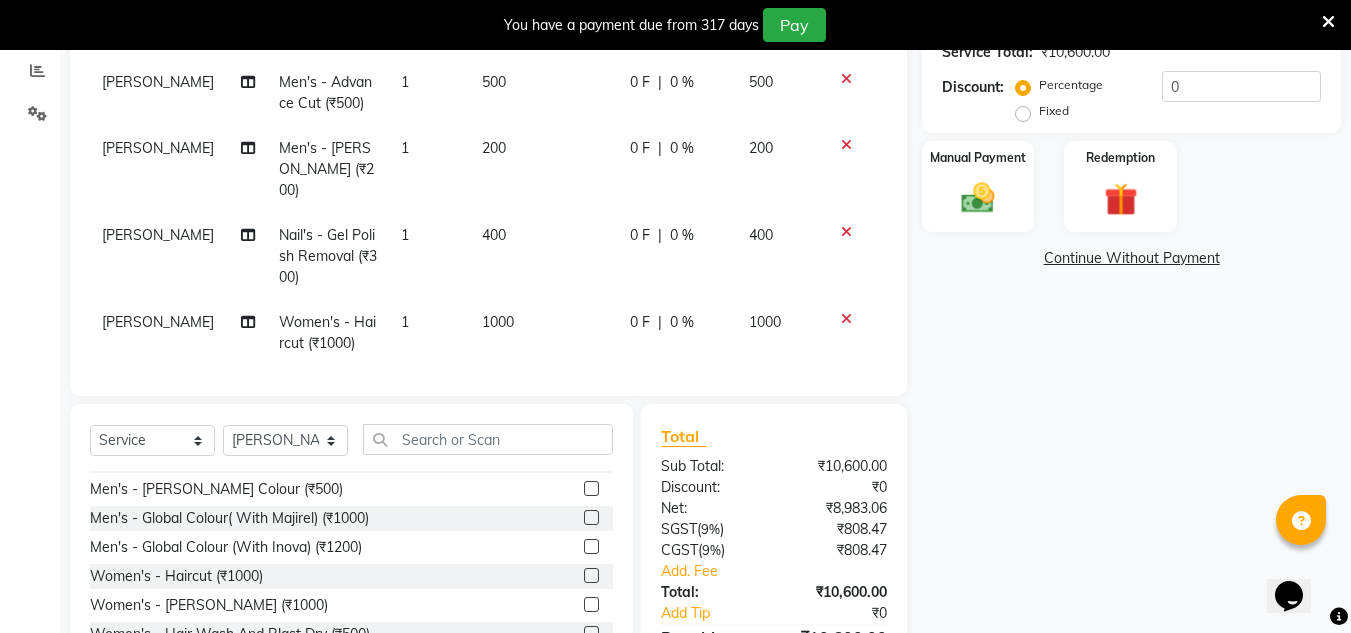 scroll, scrollTop: 333, scrollLeft: 0, axis: vertical 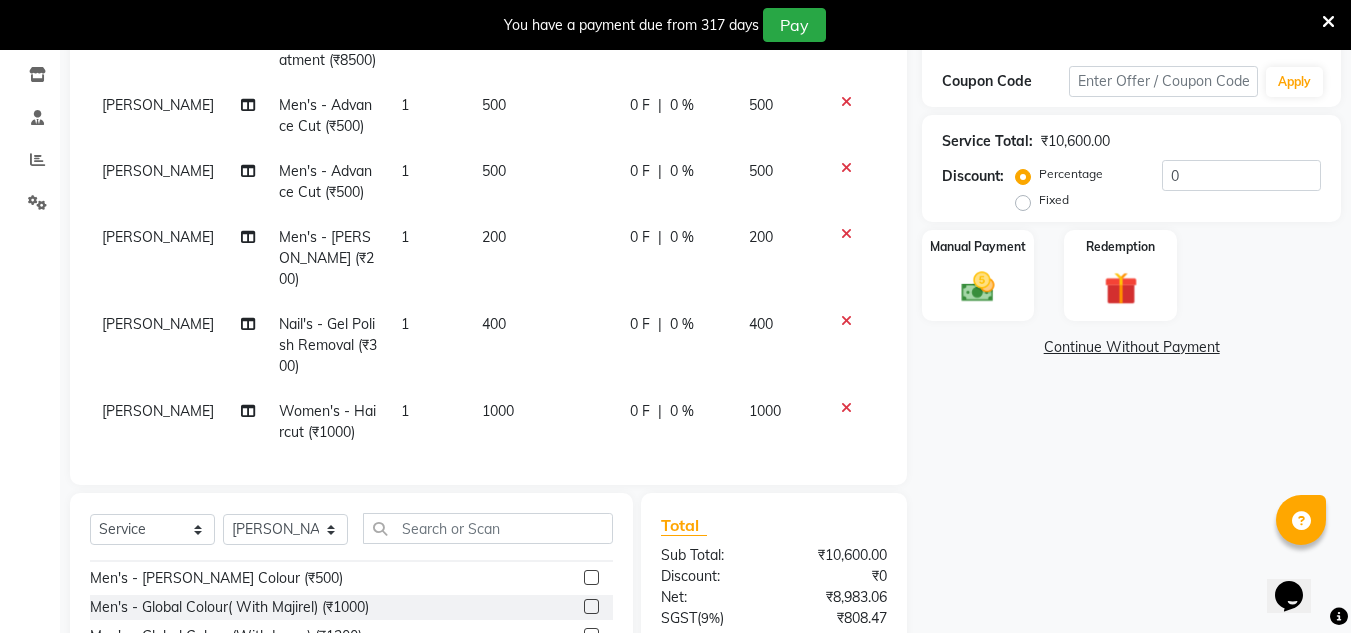 click 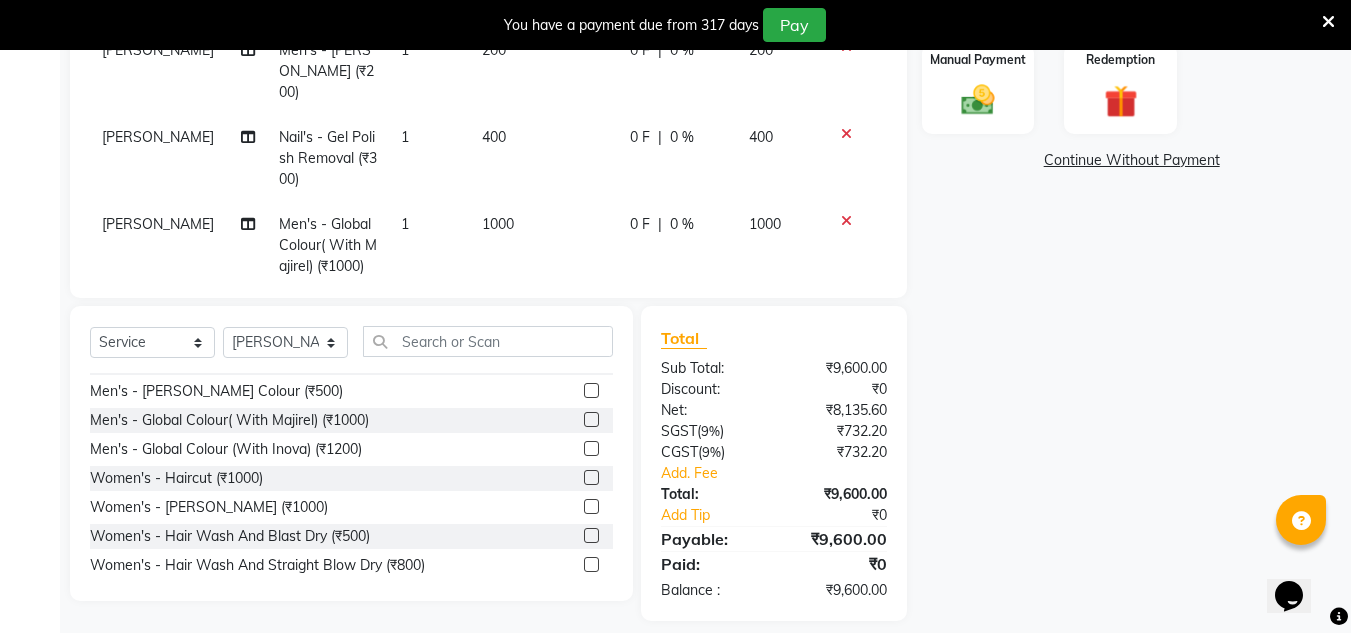 scroll, scrollTop: 538, scrollLeft: 0, axis: vertical 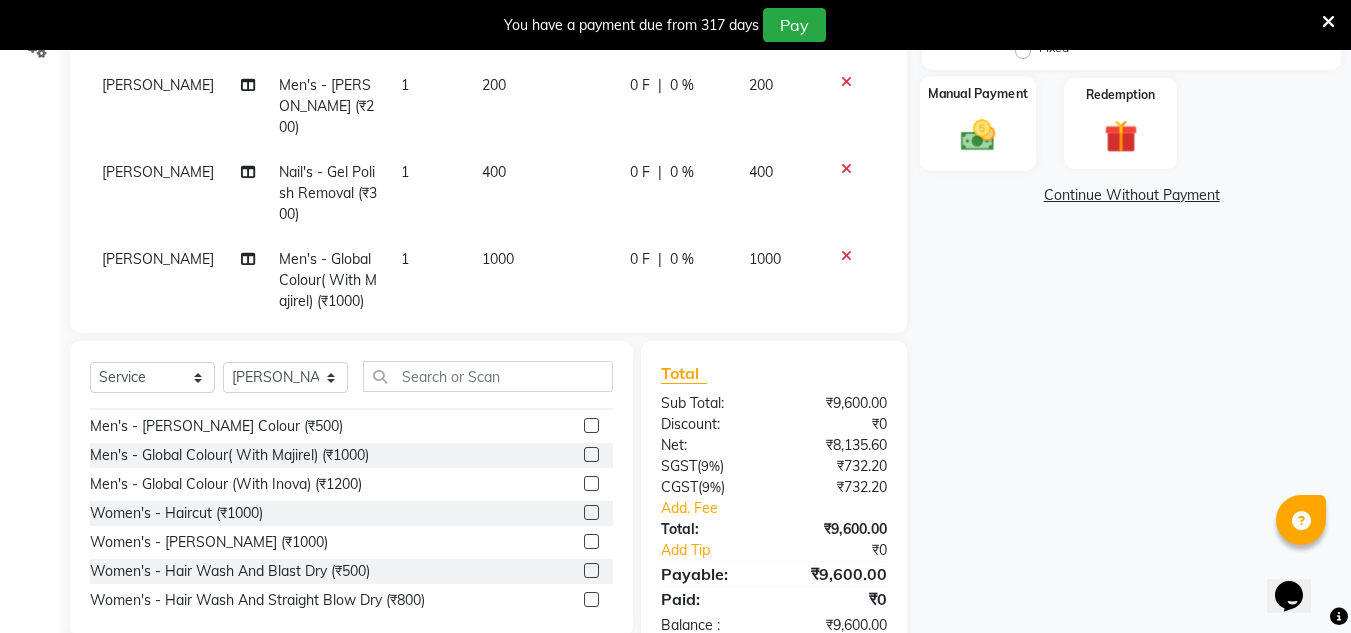 click 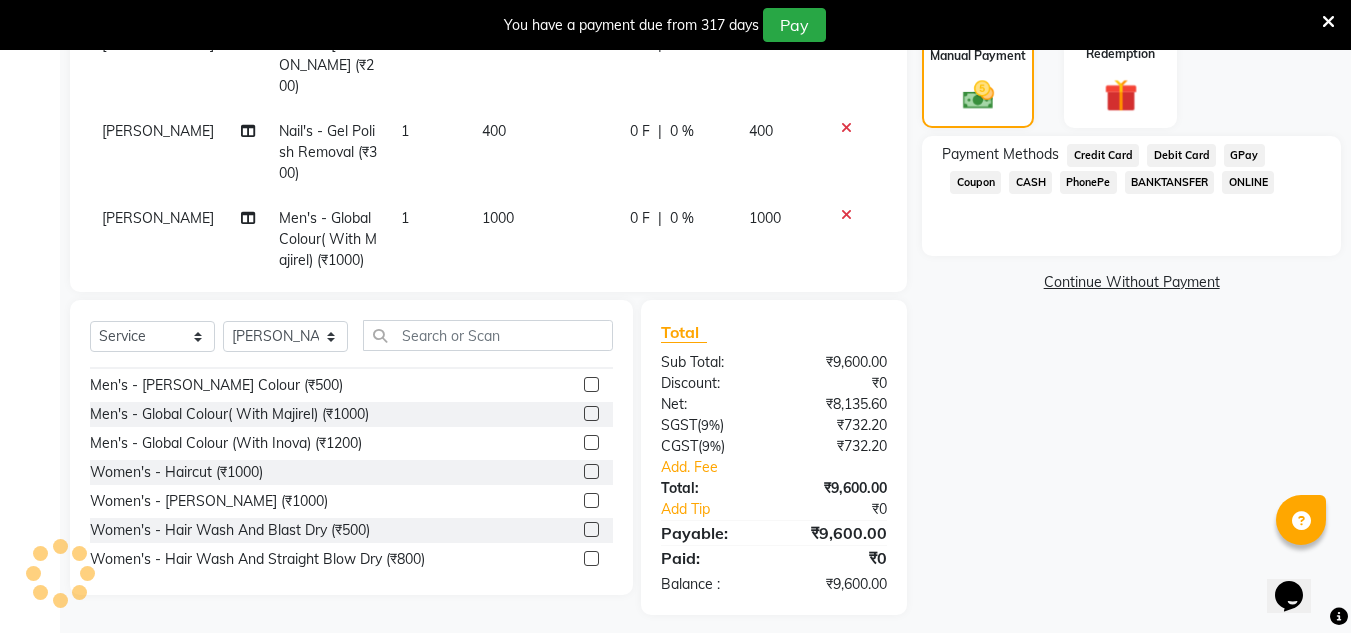 scroll, scrollTop: 538, scrollLeft: 0, axis: vertical 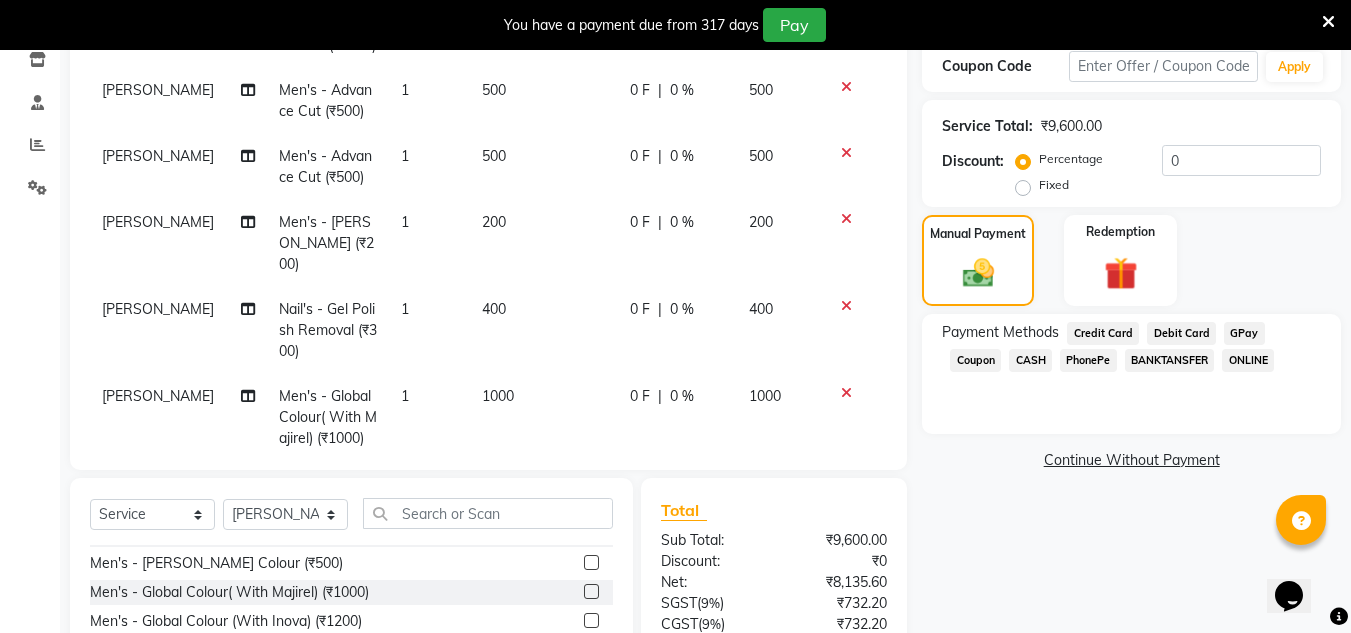 click on "PhonePe" 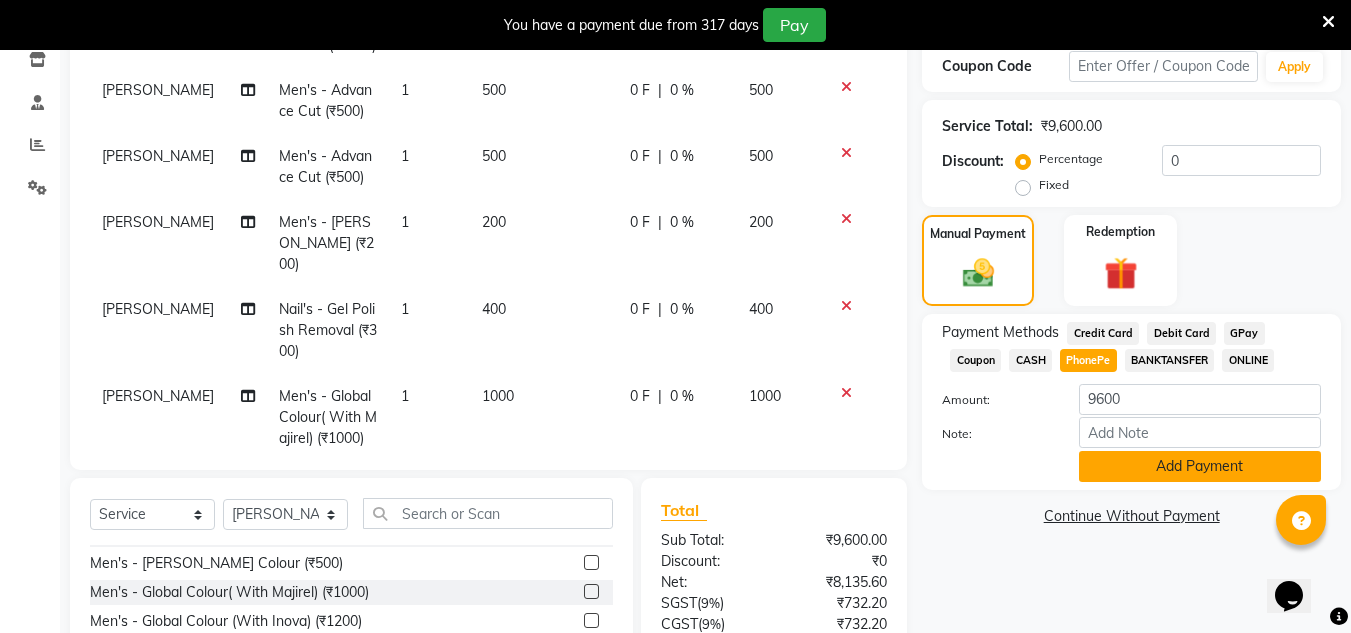 click on "Add Payment" 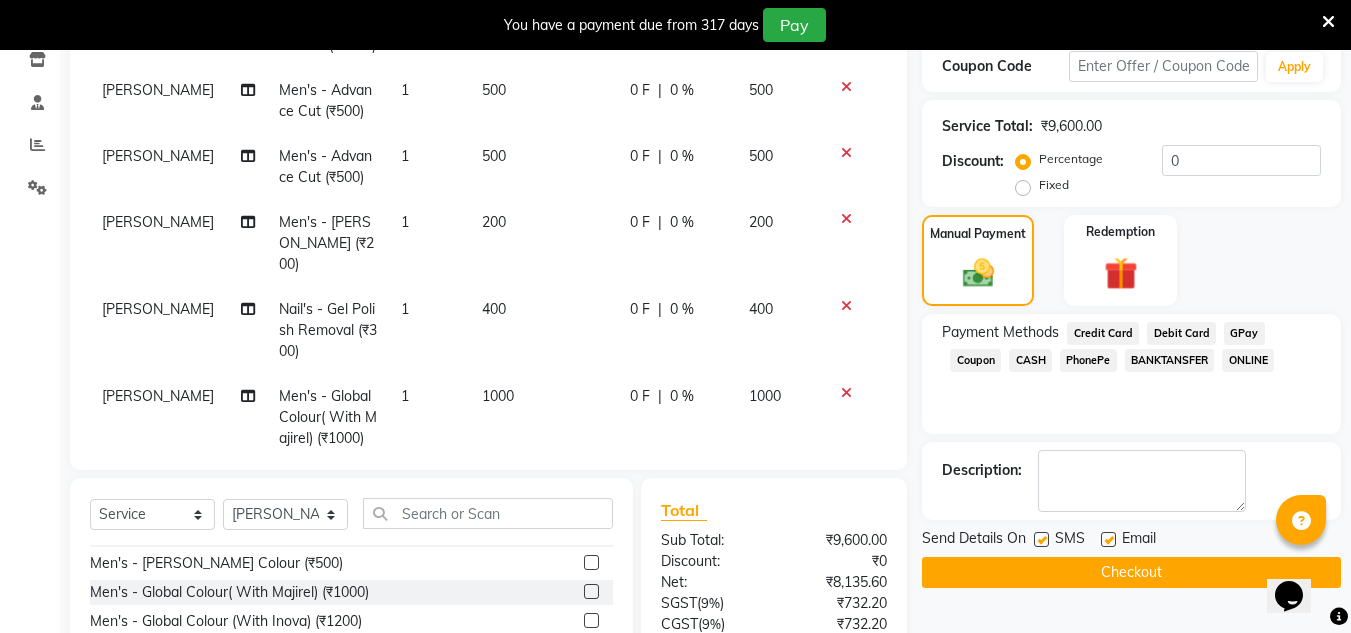 scroll, scrollTop: 580, scrollLeft: 0, axis: vertical 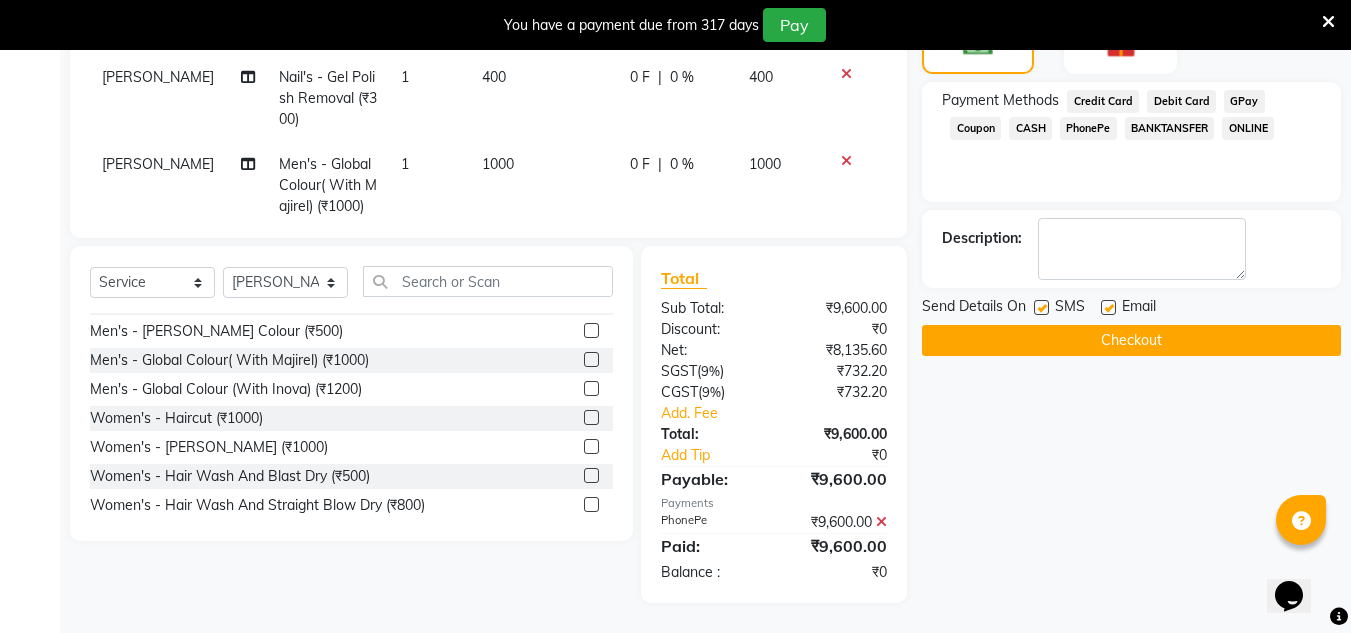 click on "Checkout" 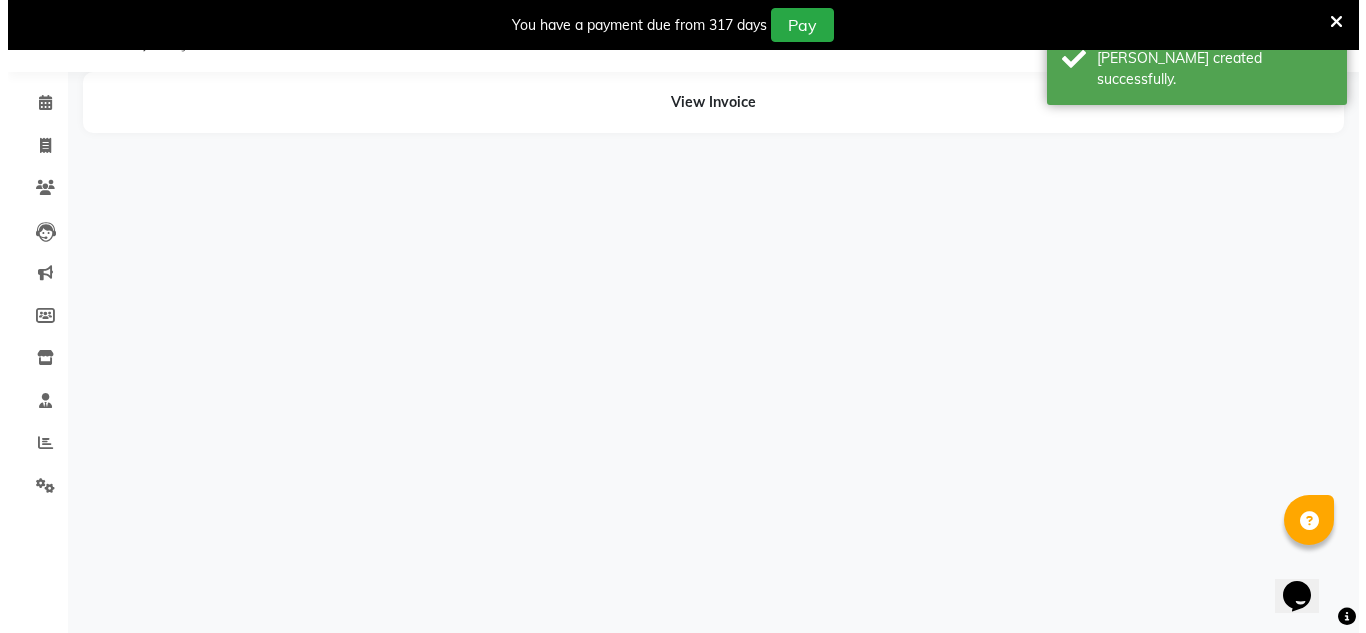 scroll, scrollTop: 50, scrollLeft: 0, axis: vertical 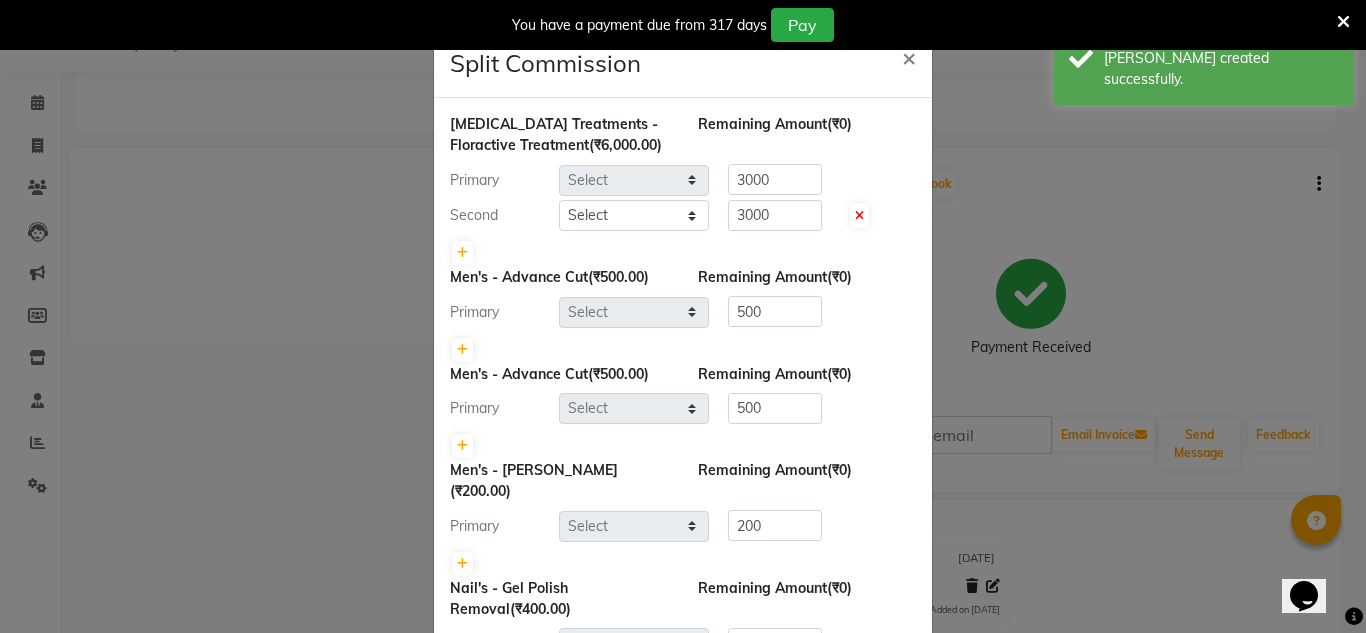 select on "66439" 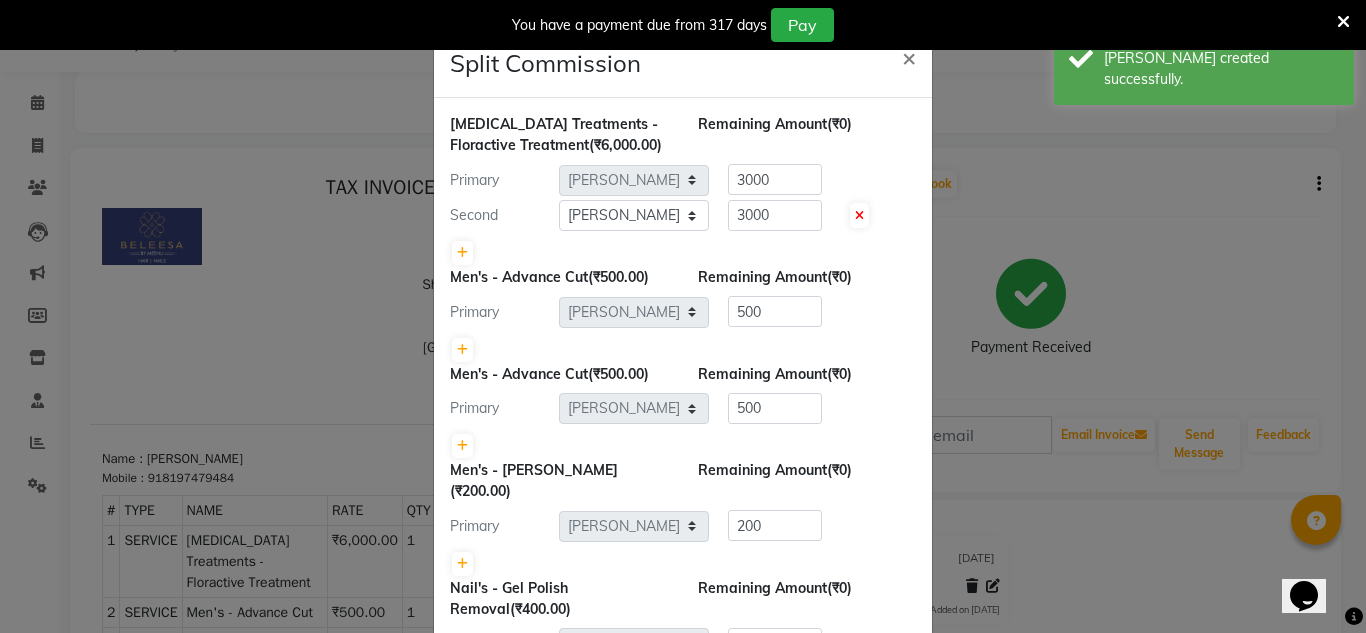 scroll, scrollTop: 0, scrollLeft: 0, axis: both 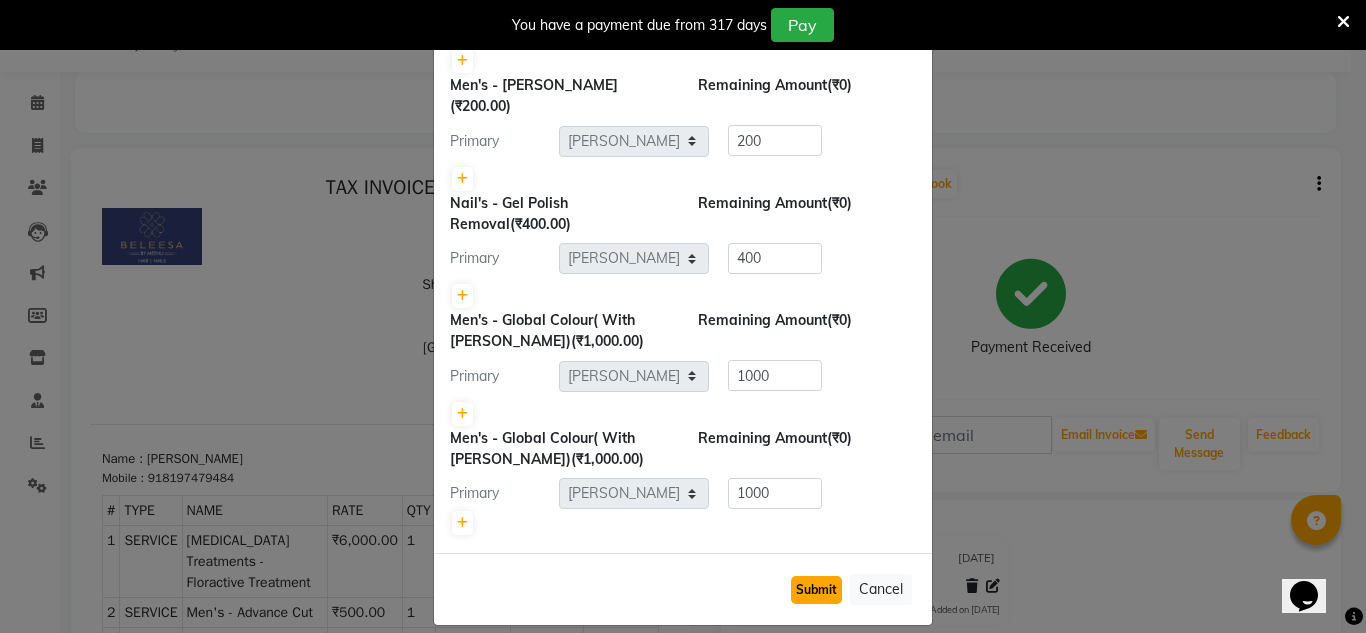 click on "Submit" 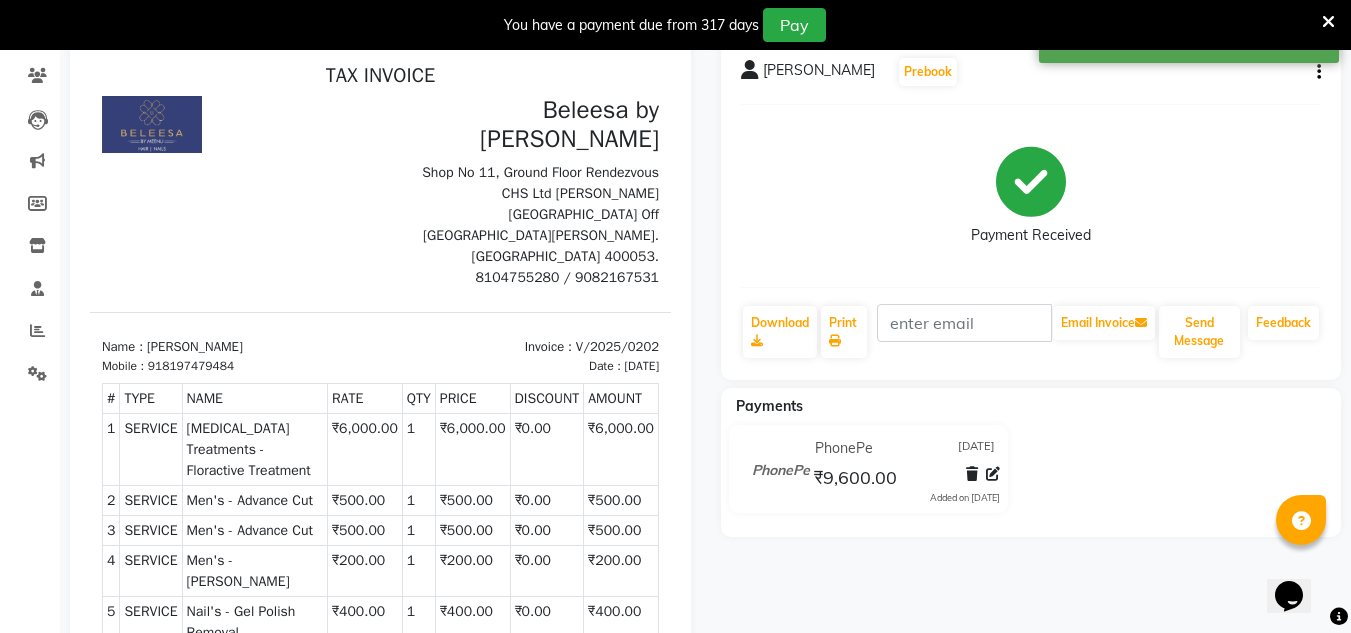 scroll, scrollTop: 0, scrollLeft: 0, axis: both 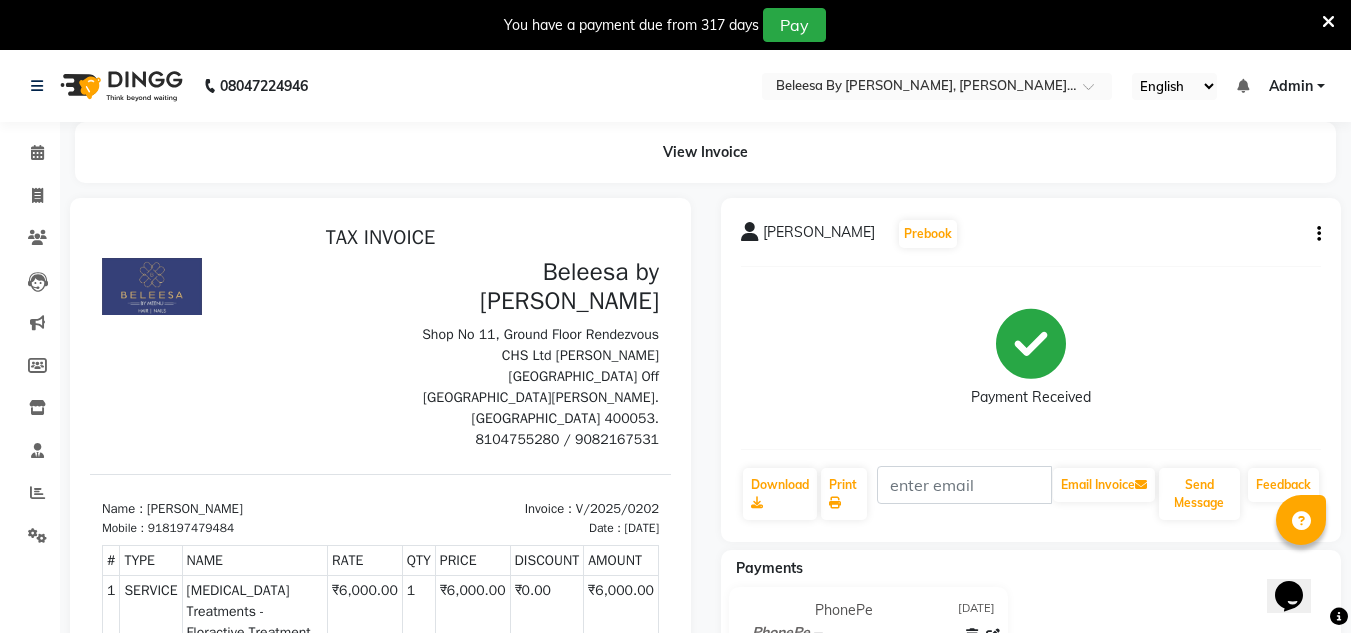 select on "service" 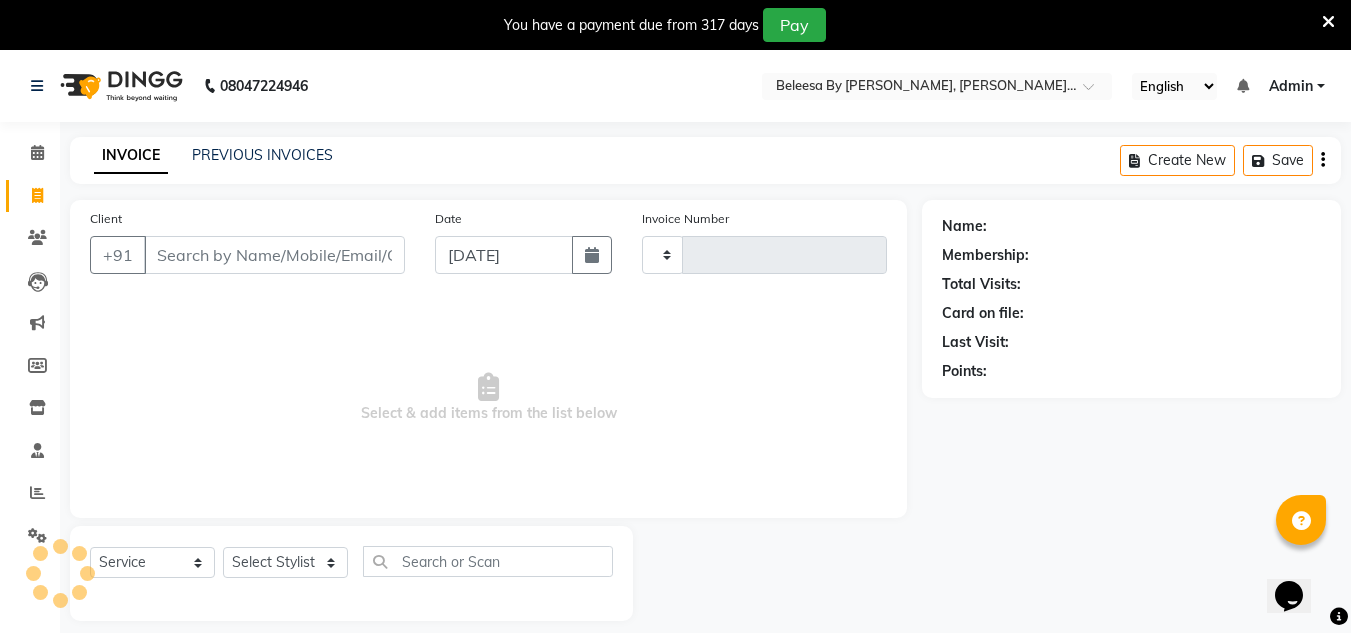 scroll, scrollTop: 50, scrollLeft: 0, axis: vertical 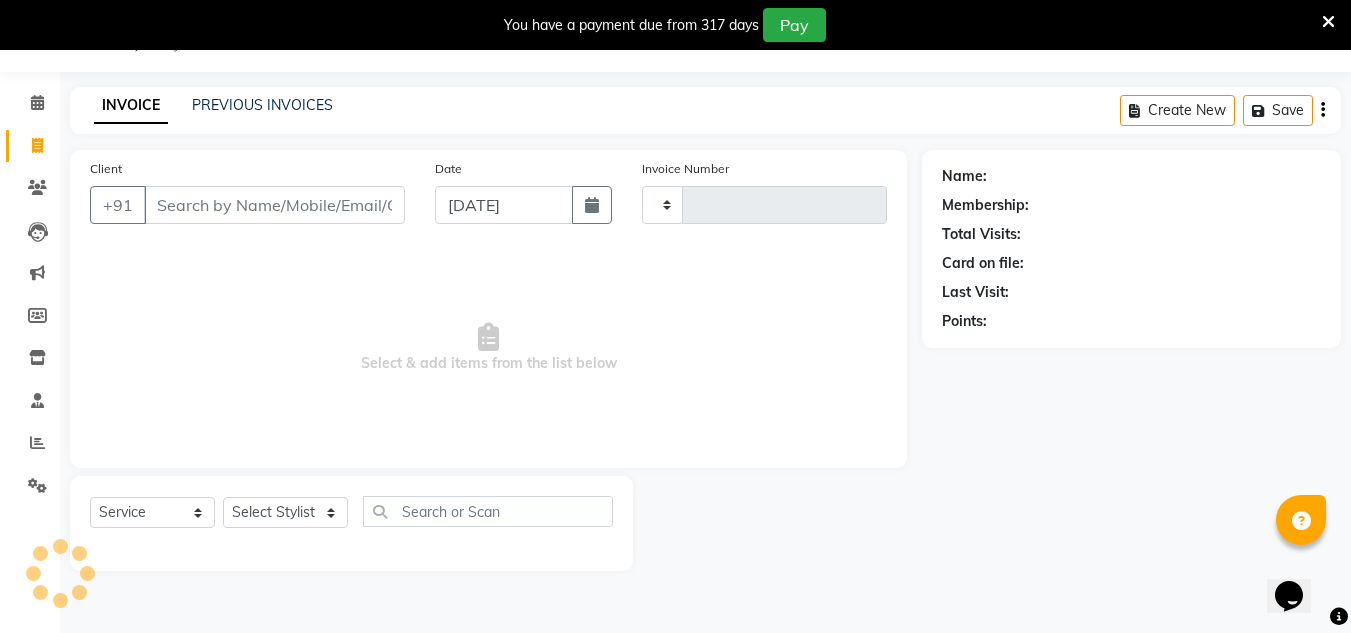 type on "0053" 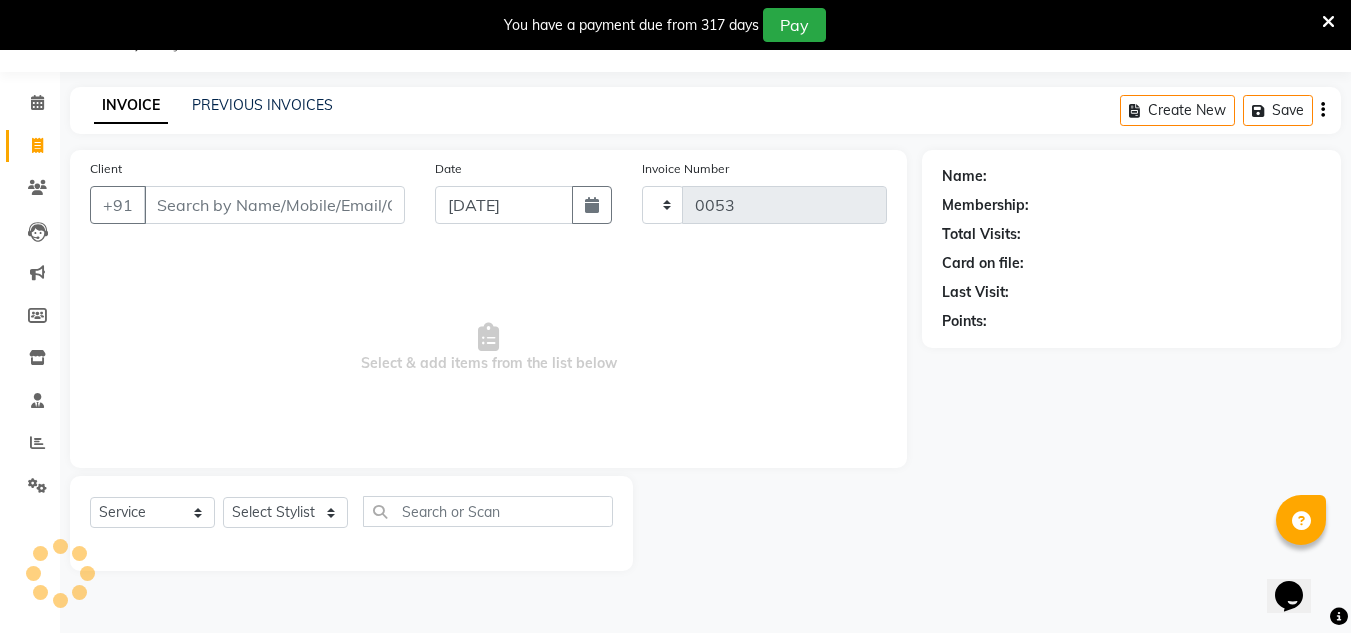 select on "6695" 